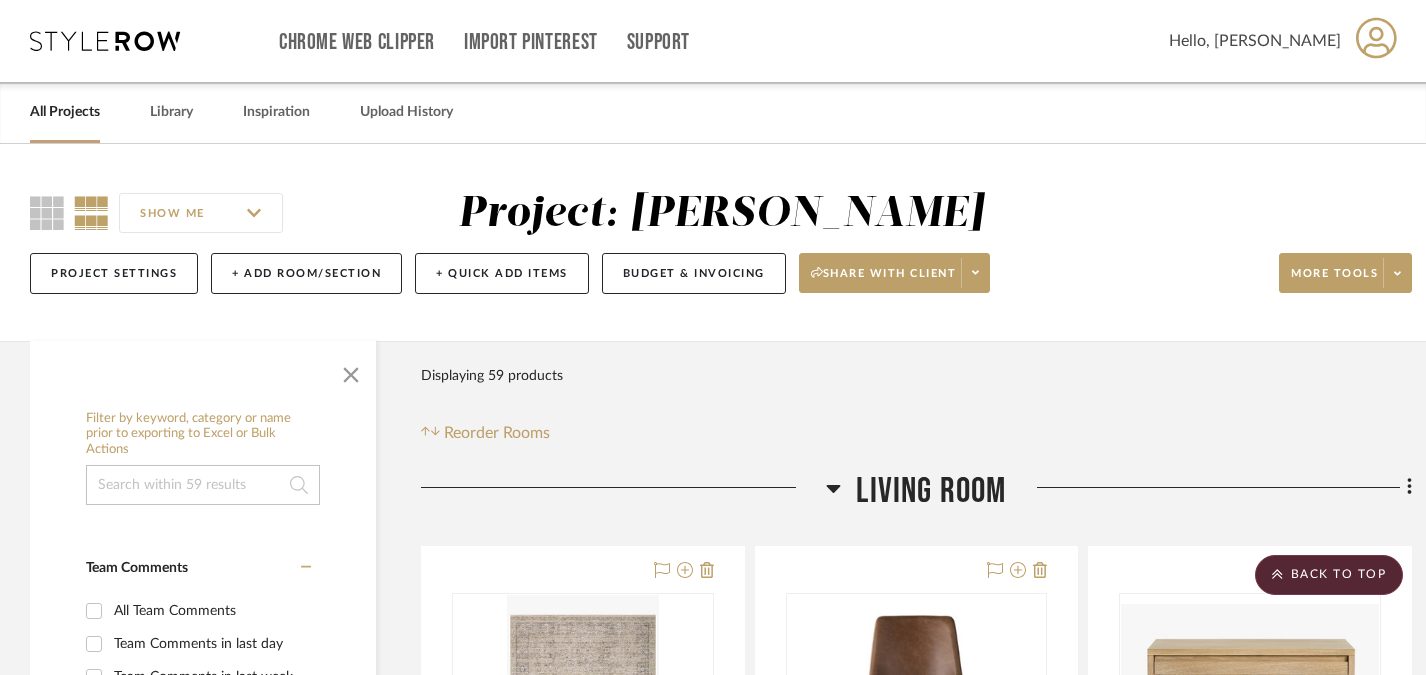 scroll, scrollTop: 9522, scrollLeft: 2, axis: both 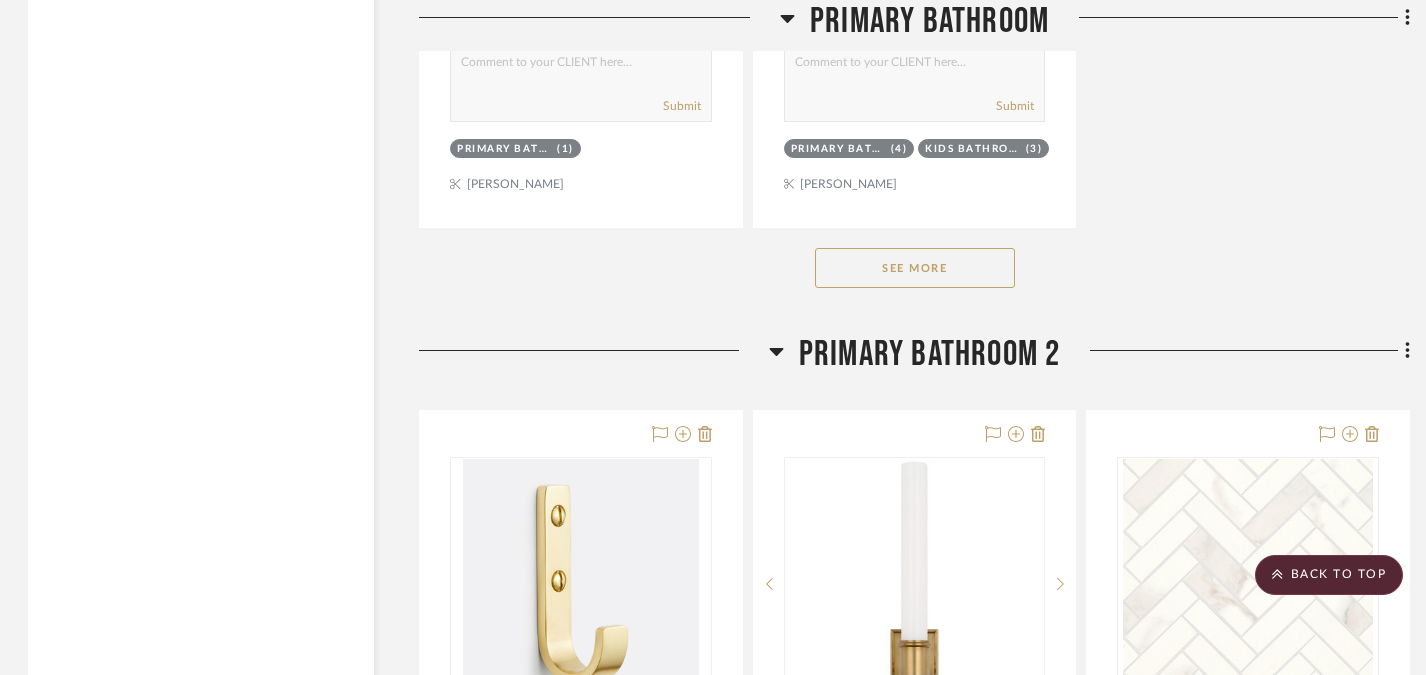 click on "See More" 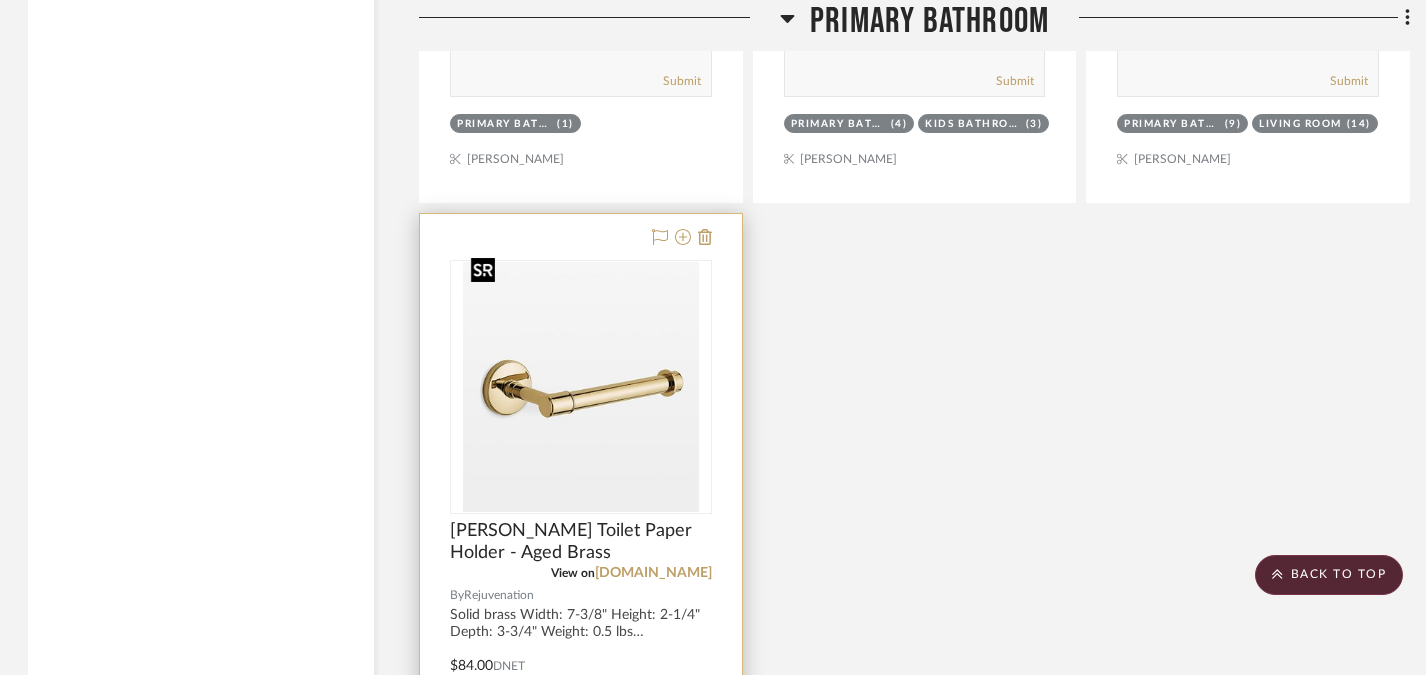 scroll, scrollTop: 12420, scrollLeft: 2, axis: both 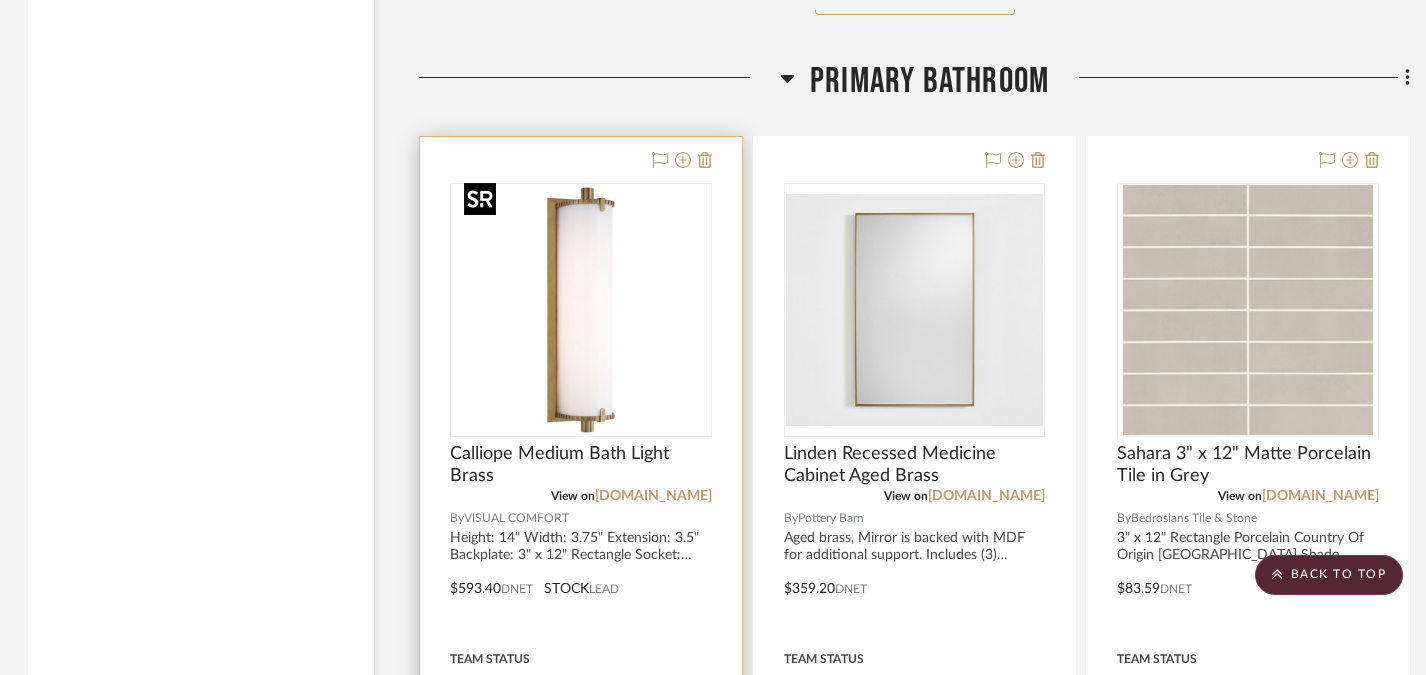 click at bounding box center (581, 310) 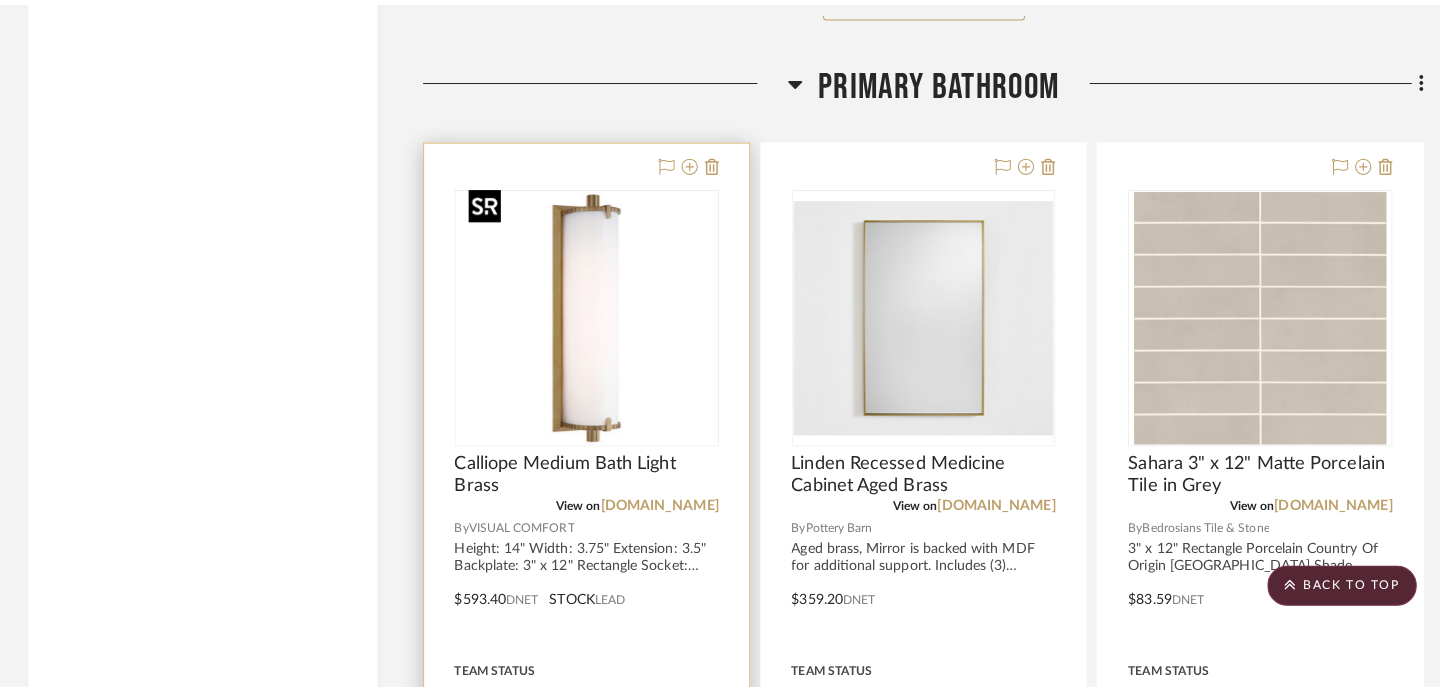 scroll, scrollTop: 0, scrollLeft: 0, axis: both 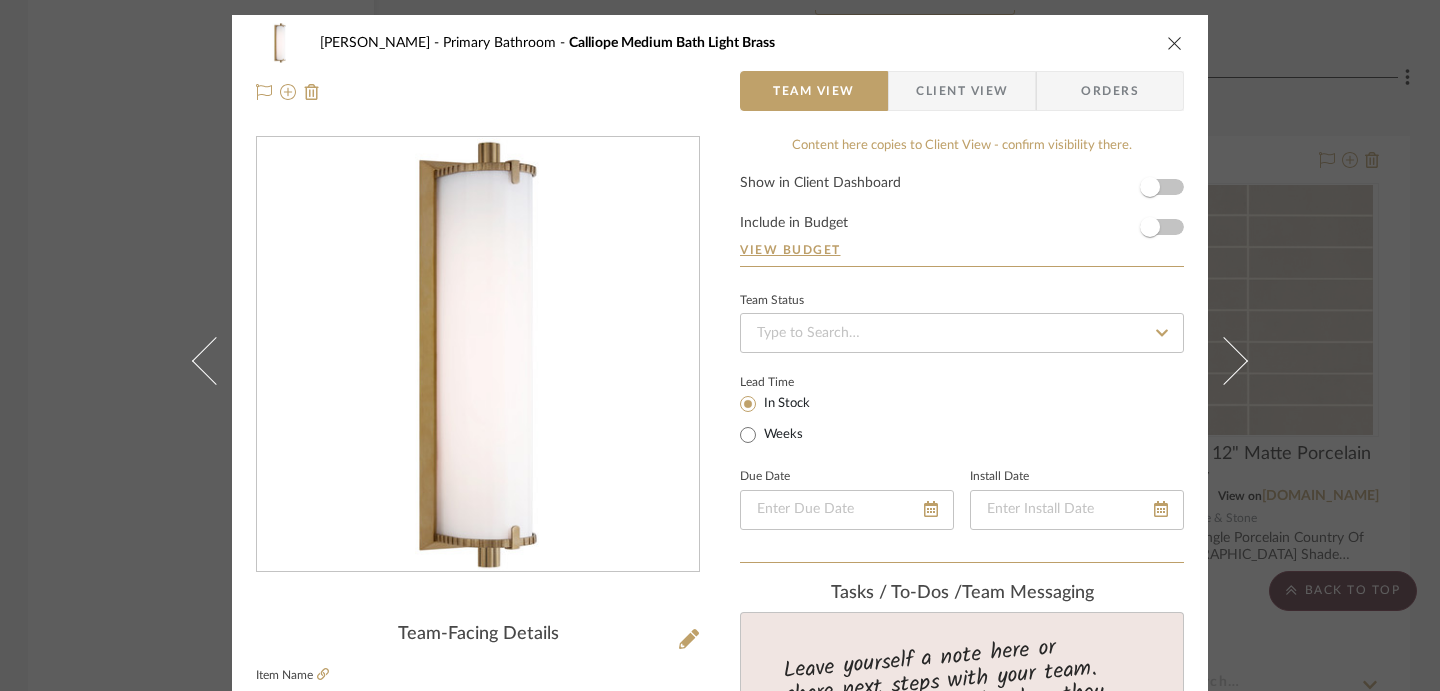 click at bounding box center (478, 355) 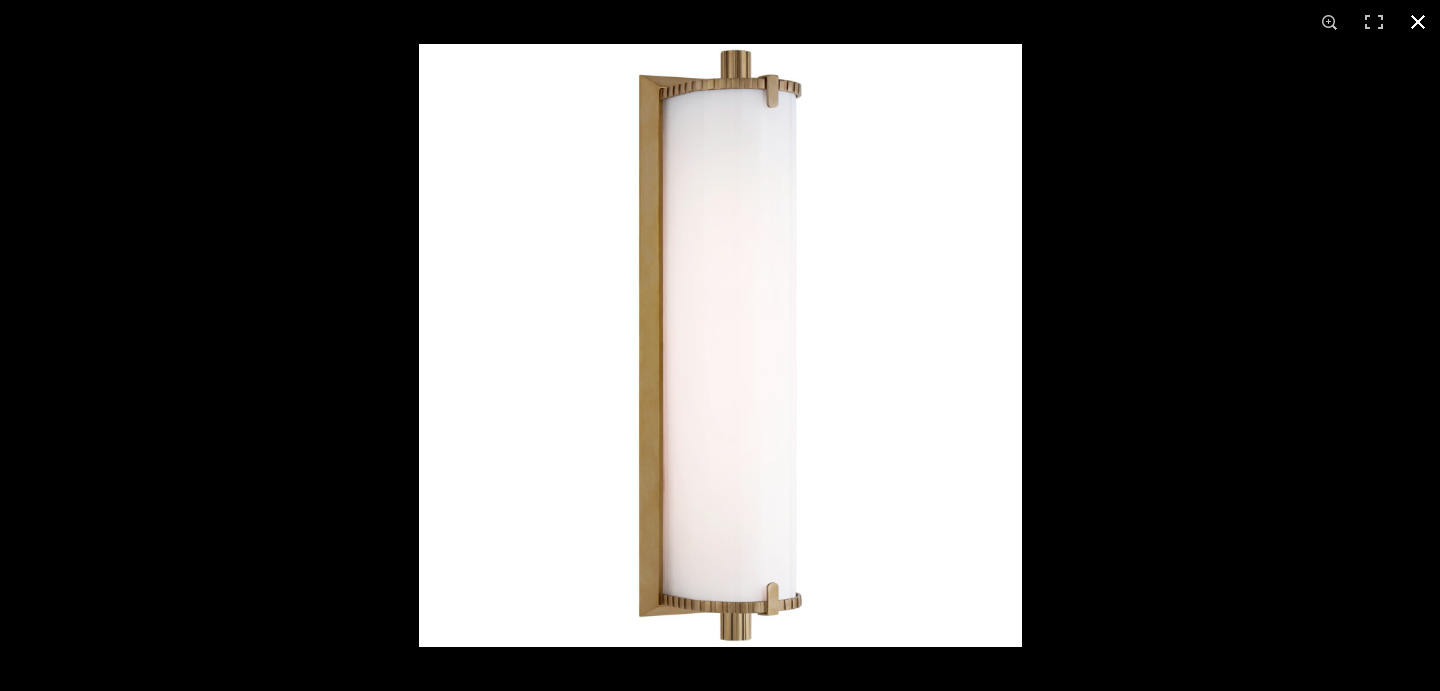 click at bounding box center [1139, 389] 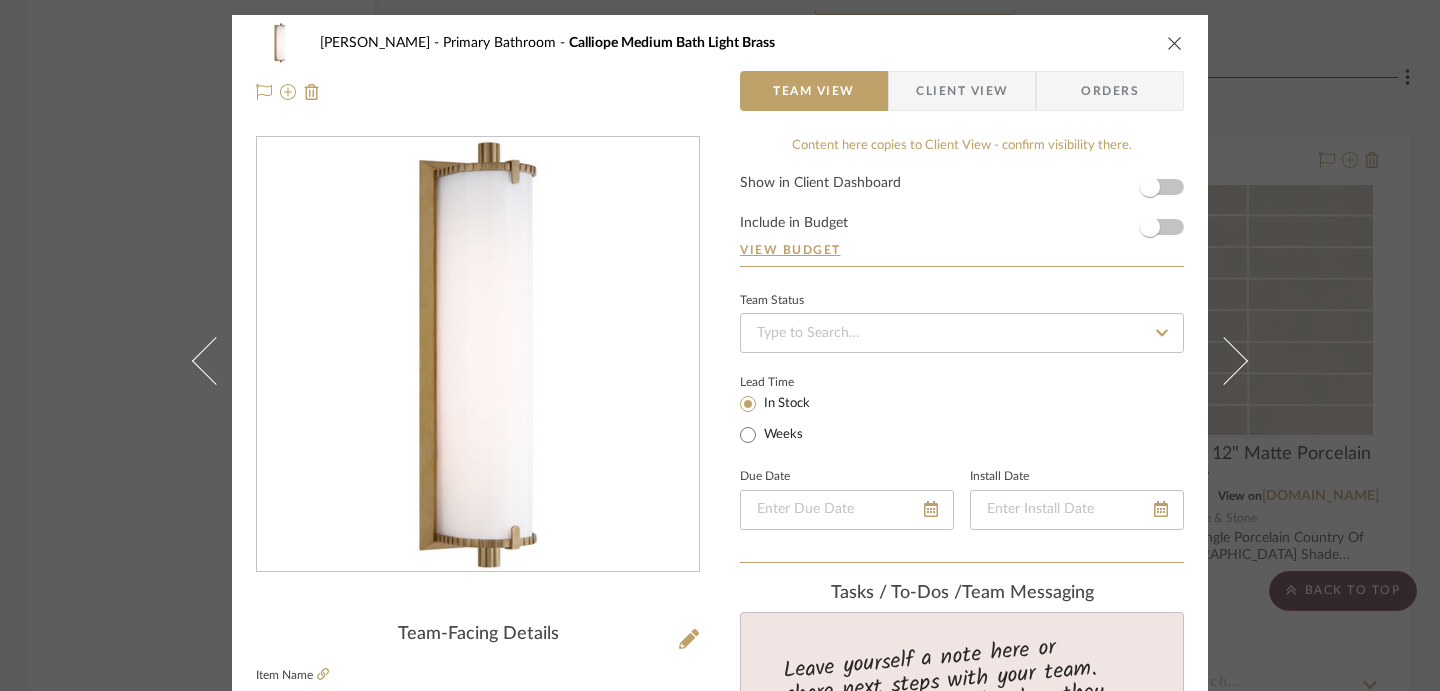 click on "[PERSON_NAME] Primary Bathroom Calliope Medium Bath Light Brass Team View Client View Orders  Team-Facing Details   Item Name  Calliope Medium Bath Light Brass  Brand  VISUAL COMFORT  Internal Description  Height: 14"
Width: 3.75"
Extension: 3.5"
Backplate: 3" x 12" Rectangle
Socket: Dedicated LED
Wattage: 9w (720lm)
Weight: 5 lbs.  Dimensions  14"h x 3.75"w  Product Specifications   Item Costs   View Budget   Markup %  30%  Unit Cost  $593.40  Cost Type  DNET  Client Unit Price   $771.42   Quantity  2  Unit Type  Each  Subtotal   $1,542.84   Tax %  0%  Total Tax   $0.00   Shipping Cost  $0.00  Ship. Markup %  0% Taxable  Total Shipping   $0.00  Total Client Price  $1,542.84  Your Cost  $1,186.80  Your Margin  $356.04  Content here copies to Client View - confirm visibility there.  Show in Client Dashboard   Include in Budget   View Budget  Team Status  Lead Time  In Stock Weeks  Due Date   Install Date  Tasks / To-Dos /  team Messaging Invite Collaborator Internal Notes  Documents  Choose a file  or drag it here." at bounding box center (720, 345) 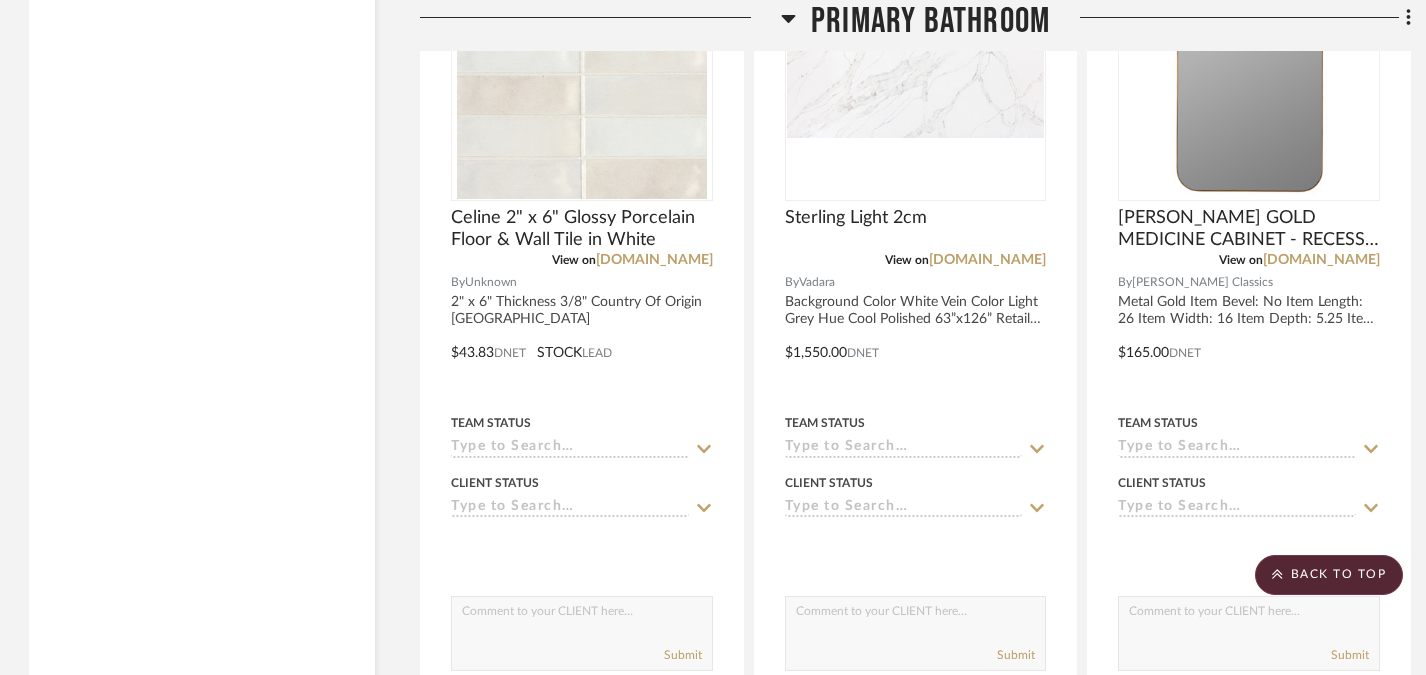 scroll, scrollTop: 10954, scrollLeft: 1, axis: both 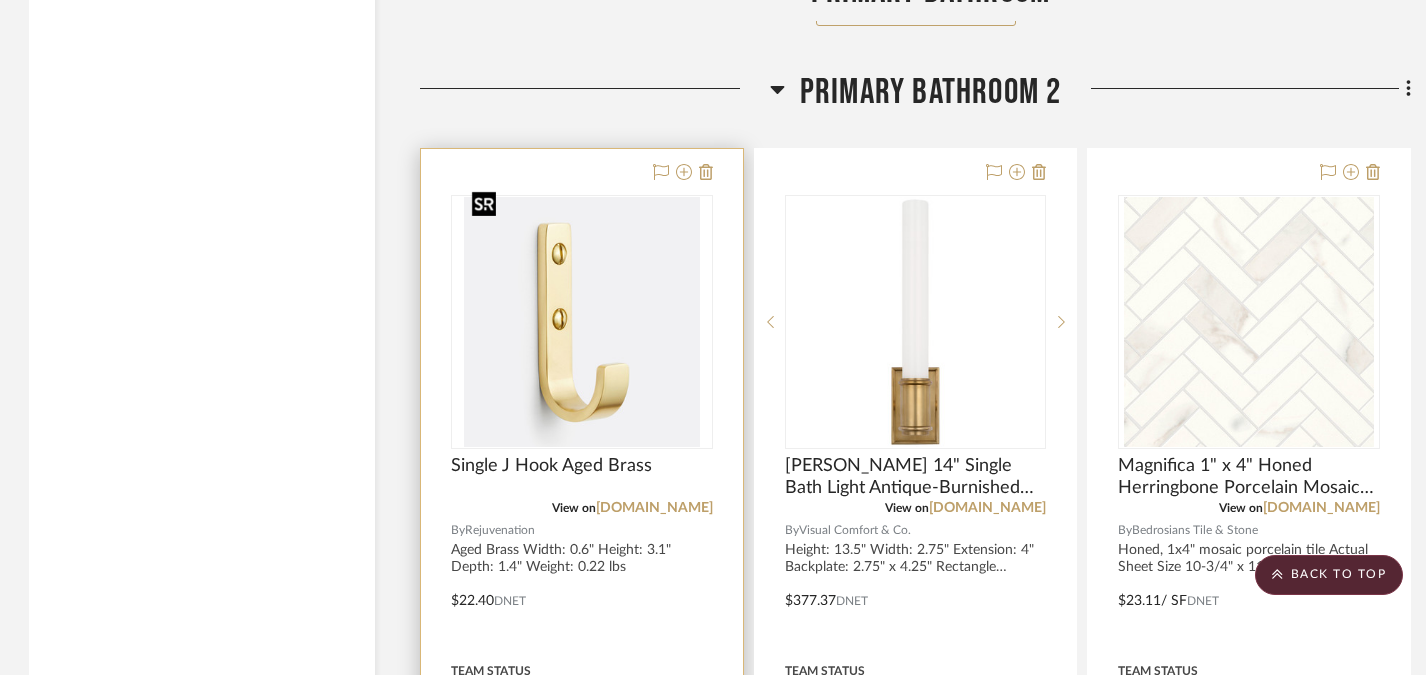 click at bounding box center (582, 322) 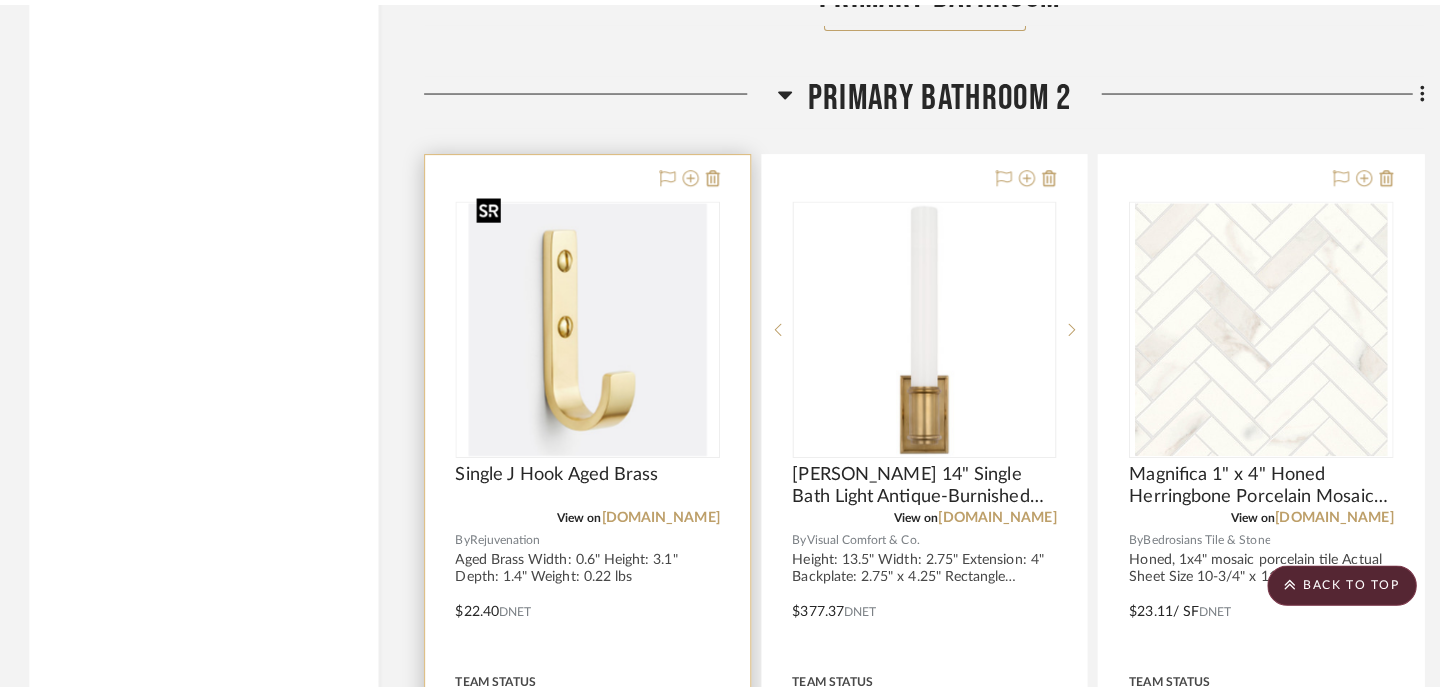 scroll, scrollTop: 0, scrollLeft: 0, axis: both 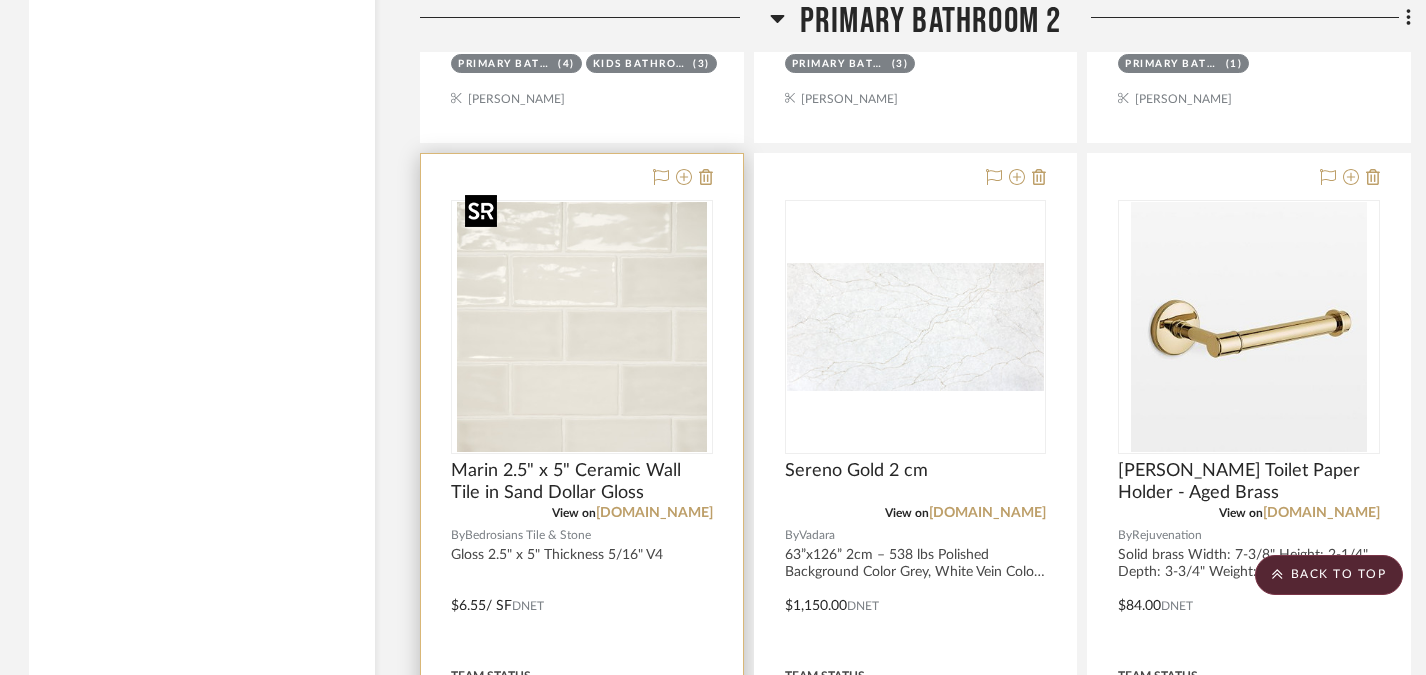 click at bounding box center [0, 0] 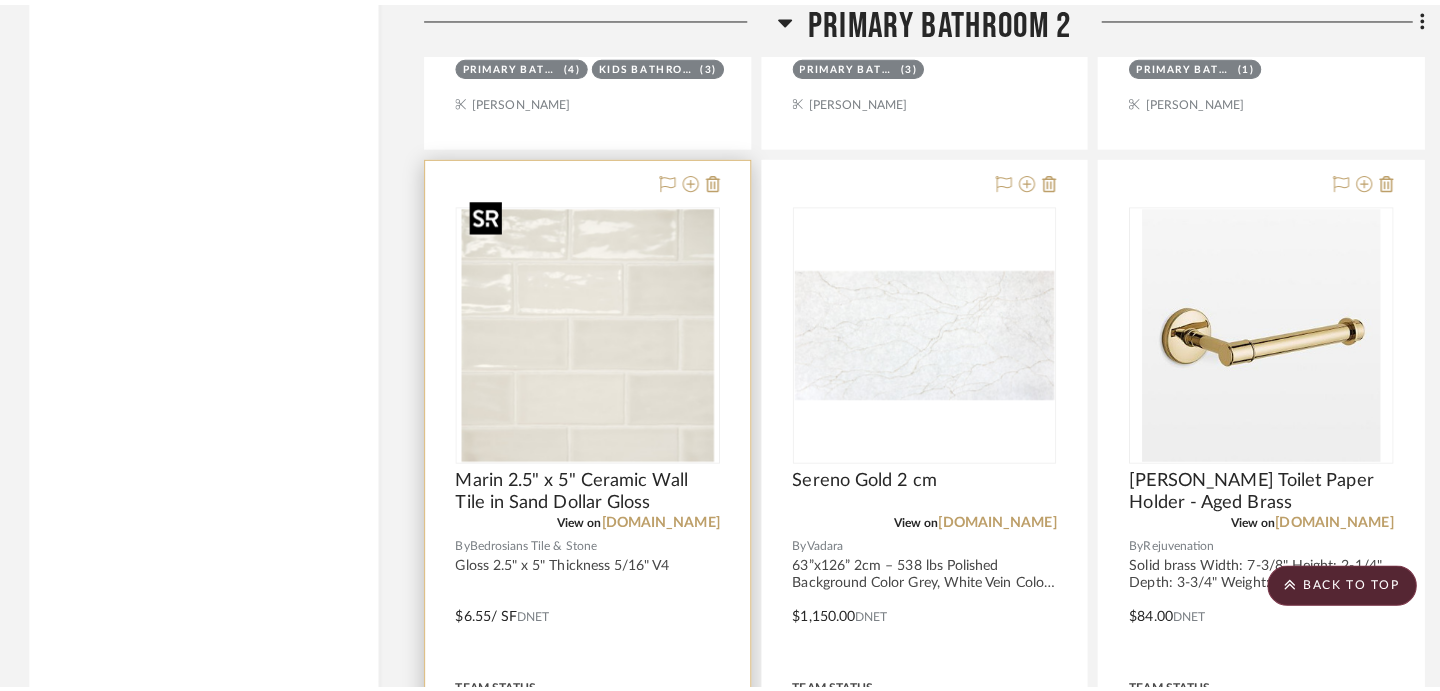 scroll, scrollTop: 0, scrollLeft: 0, axis: both 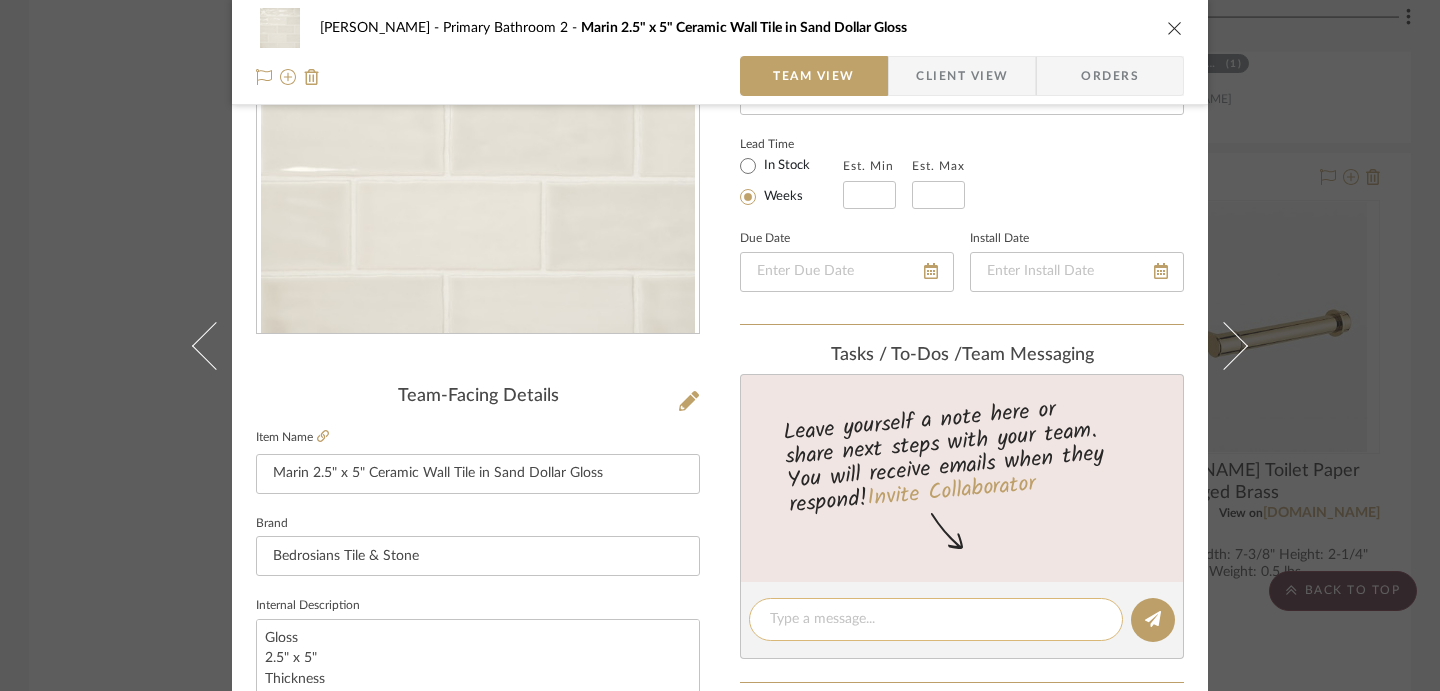 click 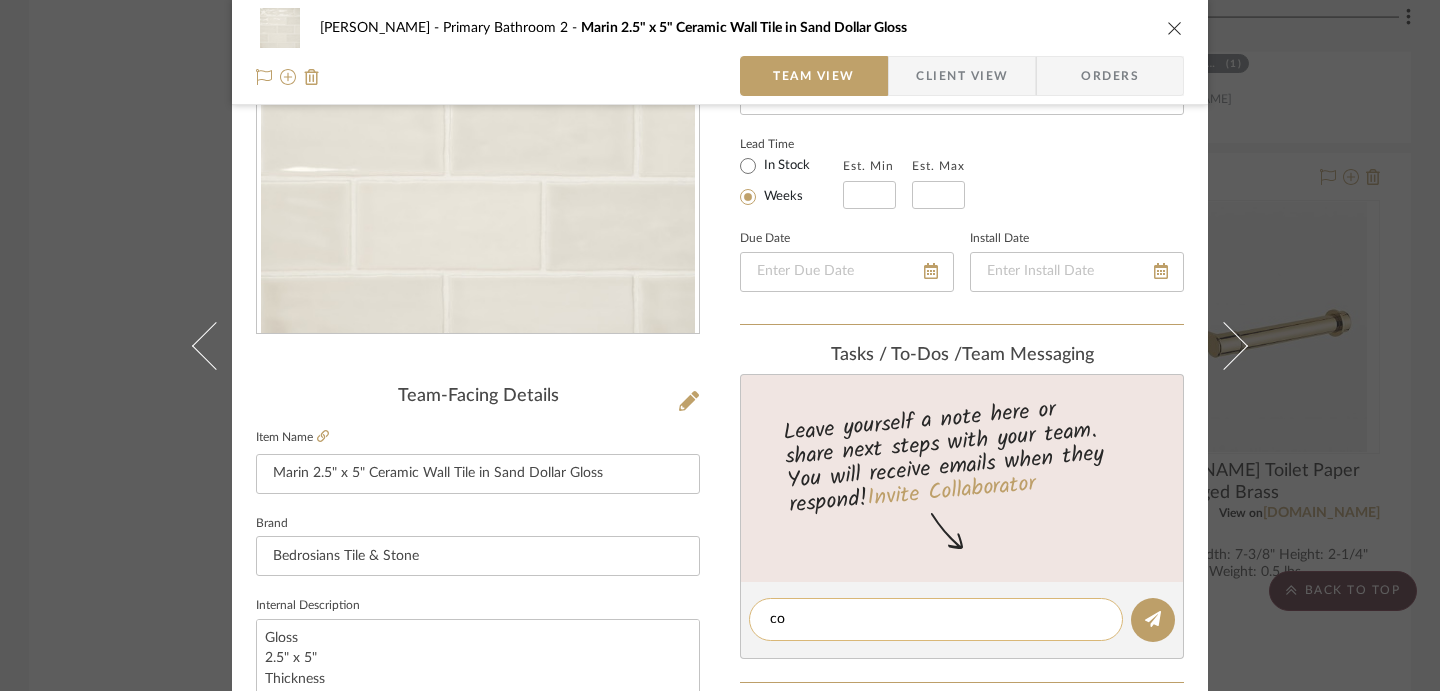 type on "c" 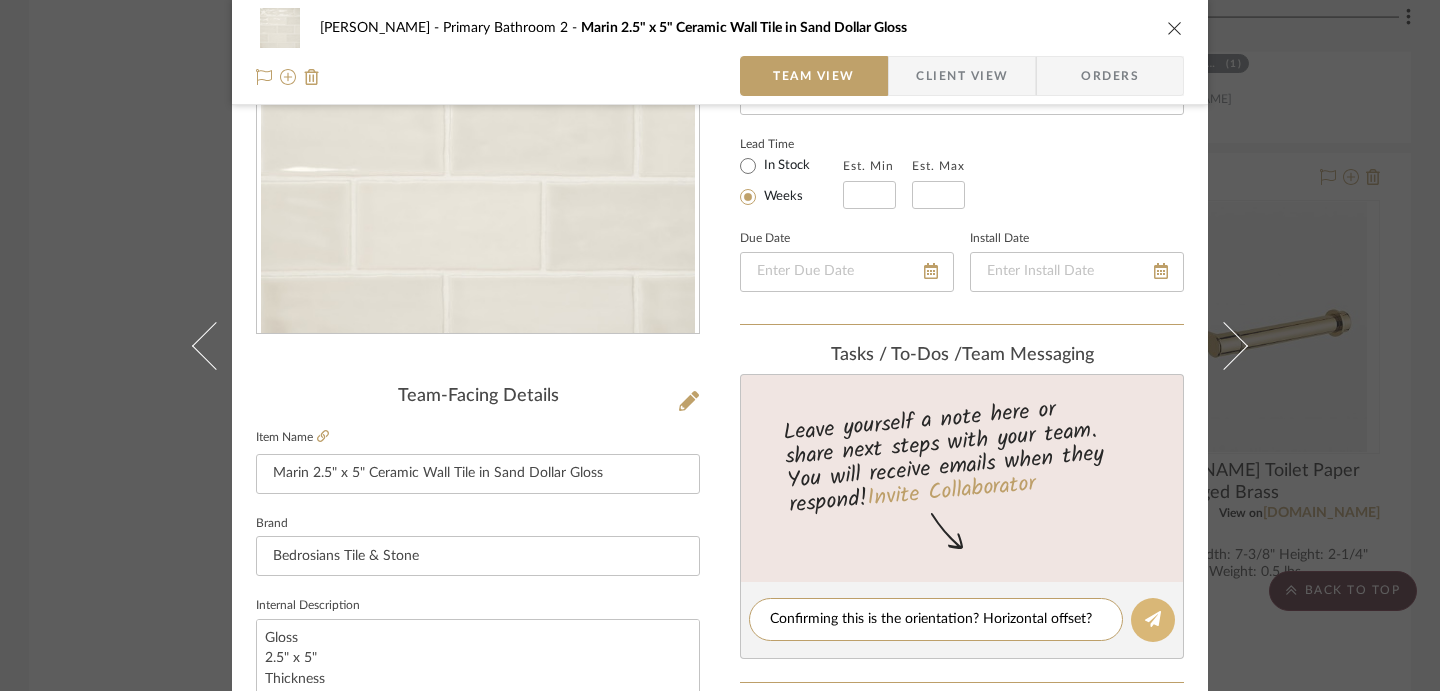 type on "Confirming this is the orientation? Horizontal offset?" 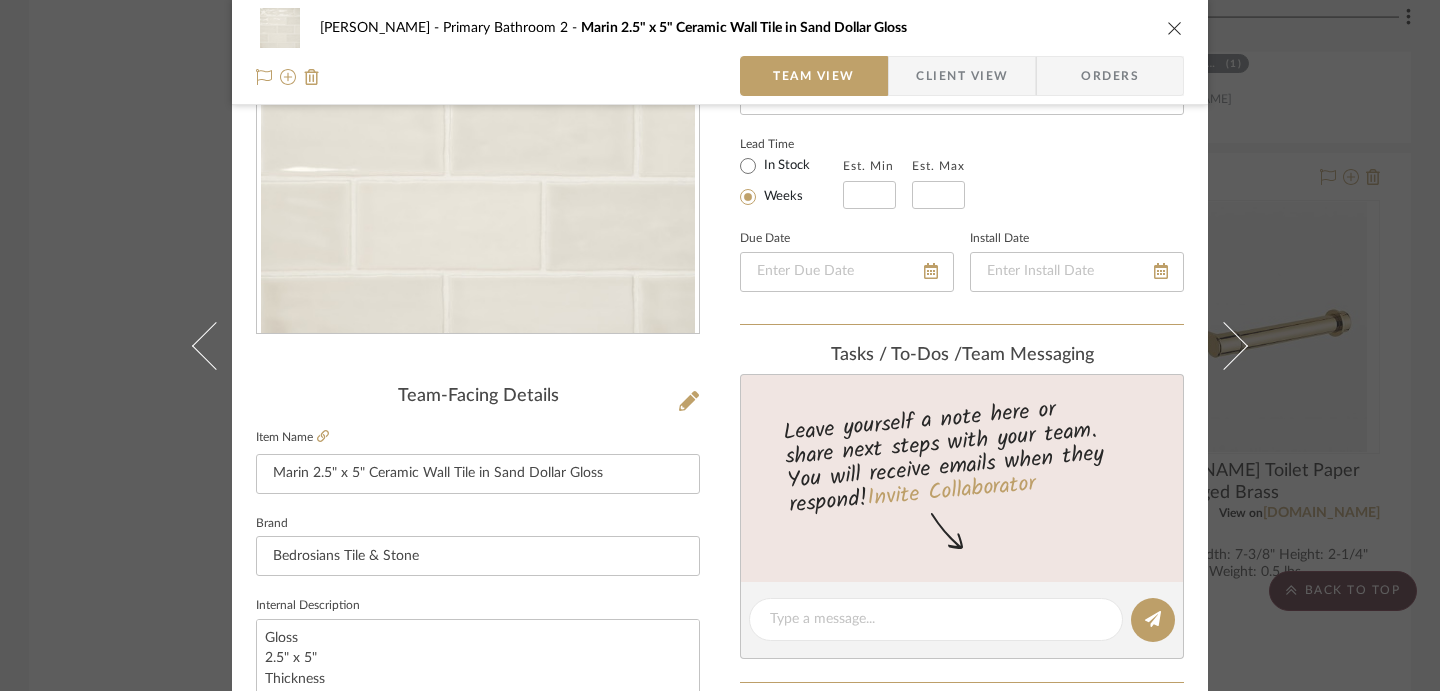 click on "[PERSON_NAME] Primary Bathroom 2 Marin 2.5" x 5" Ceramic Wall Tile in Sand Dollar Gloss Team View Client View Orders  Team-Facing Details   Item Name  Marin 2.5" x 5" Ceramic Wall Tile in Sand Dollar Gloss  Brand  Bedrosians Tile & Stone  Internal Description  Gloss
2.5" x 5"
Thickness
5/16"
V4  Dimensions   Product Specifications   Item Costs   View Budget   Markup %  30%  Unit Cost  $6.55  Cost Type  DNET  Client Unit Price   $8.52   Quantity  1  Unit Type  SF  Subtotal   $8.52   Tax %  0%  Total Tax   $0.00   Shipping Cost  $0.00  Ship. Markup %  0% Taxable  Total Shipping   $0.00  Total Client Price  $8.52  Your Cost  $6.55  Your Margin  $1.97  Content here copies to Client View - confirm visibility there.  Show in Client Dashboard   Include in Budget   View Budget  Team Status  Lead Time  In Stock Weeks  Est. Min   Est. Max   Due Date   Install Date  Tasks / To-Dos /  team Messaging  Leave yourself a note here or share next steps with your team. You will receive emails when they
respond!   Documents" at bounding box center [720, 345] 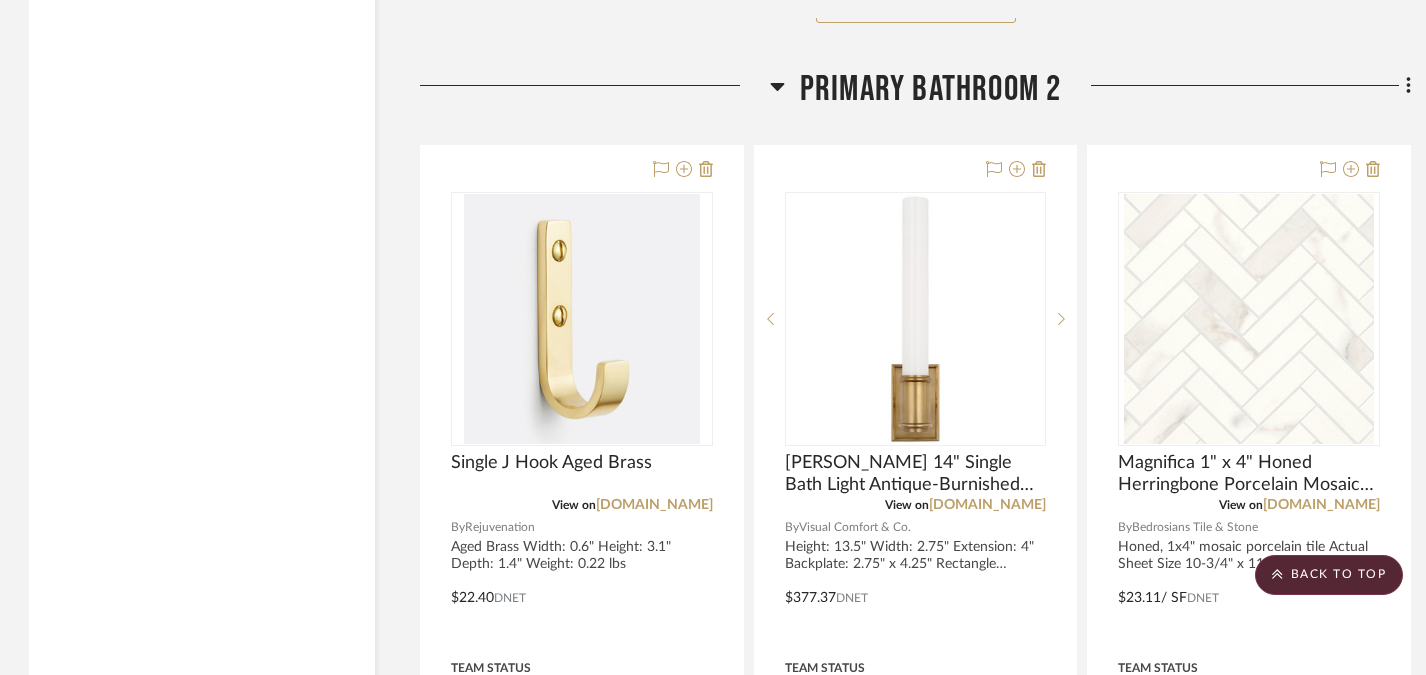 scroll, scrollTop: 13517, scrollLeft: 1, axis: both 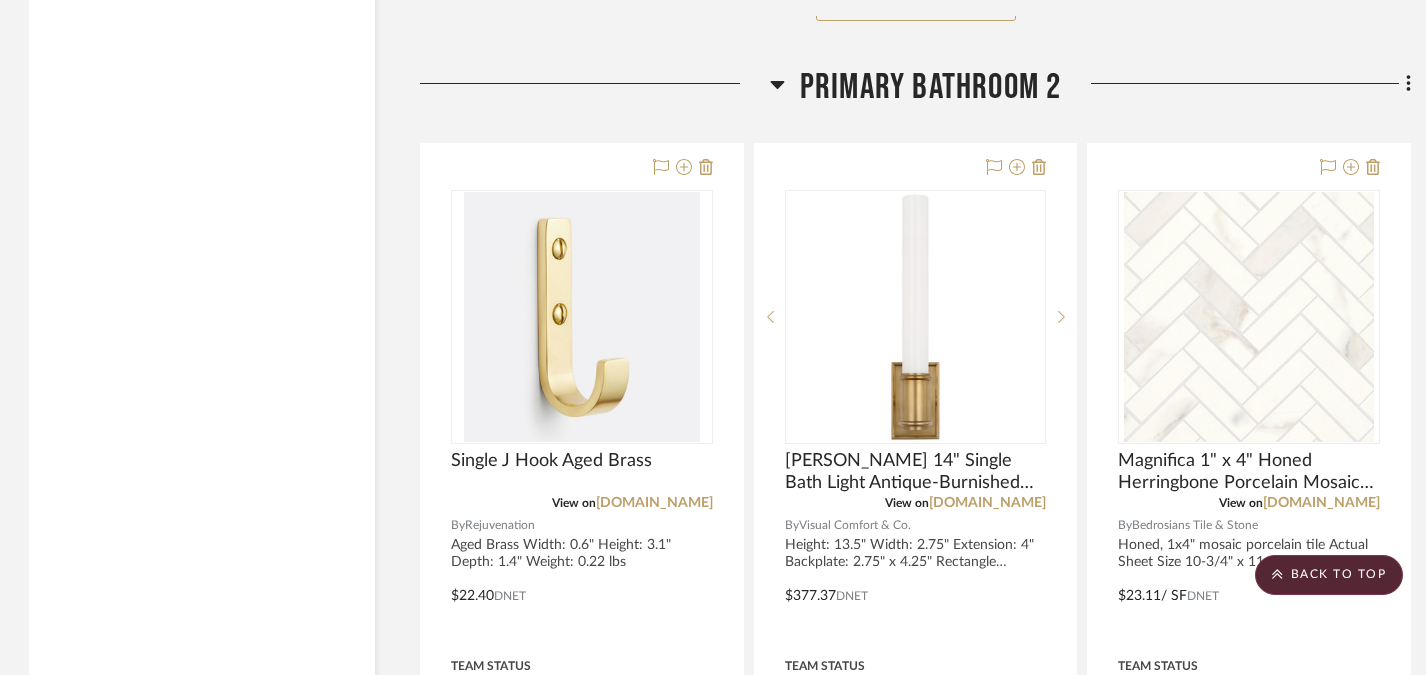 click on "Filter by keyword, category or name prior to exporting to Excel or Bulk Actions Team Comments All Team Comments Team Comments in last day Team Comments in last week Flagged Shared with Client Client Comments All Client Comments Client Comments in last day Client Comments in last week Added To PO Category  Tables   (4)   Seating   (2)   Bath   (12)   Lighting   (11)   Tile & Stone   (8)   Hardware   (5)   Architectural Elements   (4)   Rugs   (1)  Brand Amazon  (2)  Bedrosians Tile & Stone  (4)  [PERSON_NAME] Classics  (2)  Four Hands  (4)  Hardware Hut  (1)  [PERSON_NAME] Valley Lighting  (1)  Loloi Rugs  (1)  Pottery Barn  (2)  Pottery Barn Teen  (1)  Rejuvenation  (7)  Target  (1)  Teodor Vanities  (4)  Tilebar  (1)  Vadara  (2)  VISUAL COMFORT  (8)  See More + Upload Method Clipped  (47)  Added By [PERSON_NAME]  (45)  [PERSON_NAME]  (2)  Item Type Product  (47)  Lead Time Weeks In Stock Price 0  7,500 +  0 7500" 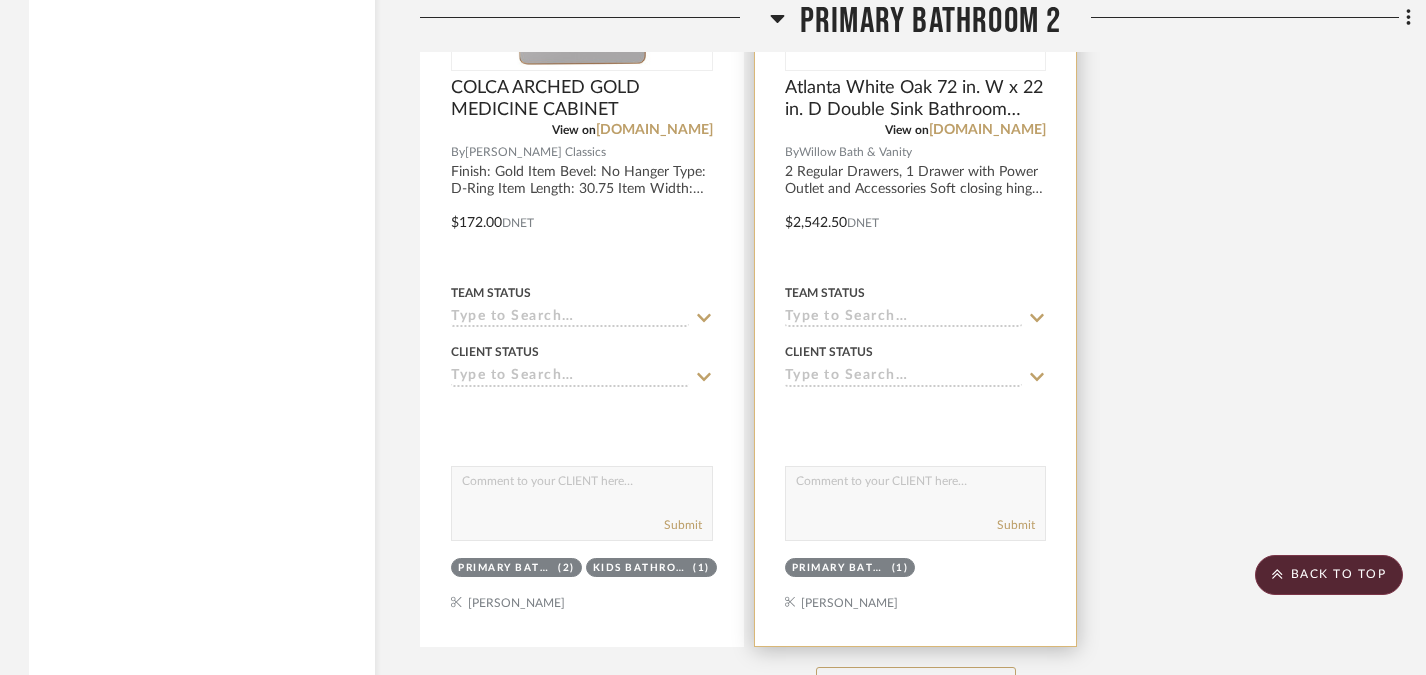 scroll, scrollTop: 15761, scrollLeft: 1, axis: both 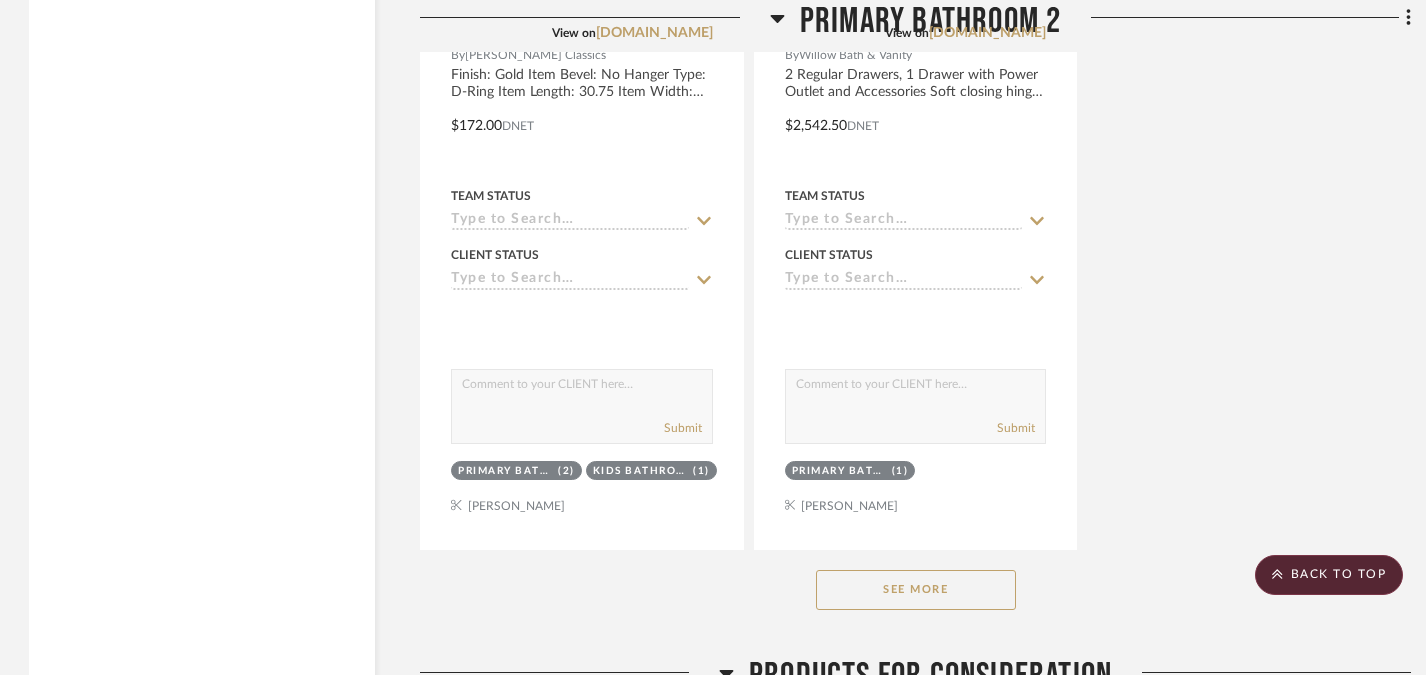 click on "See More" 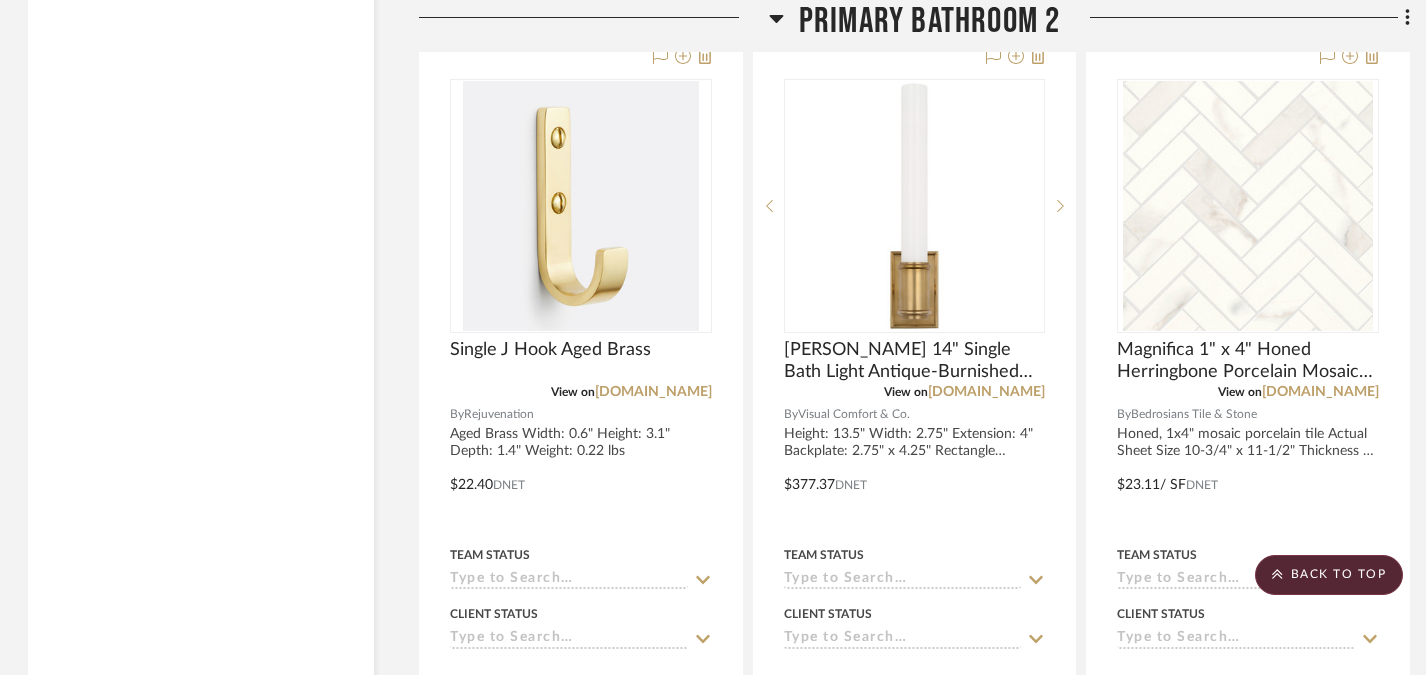 scroll, scrollTop: 13447, scrollLeft: 2, axis: both 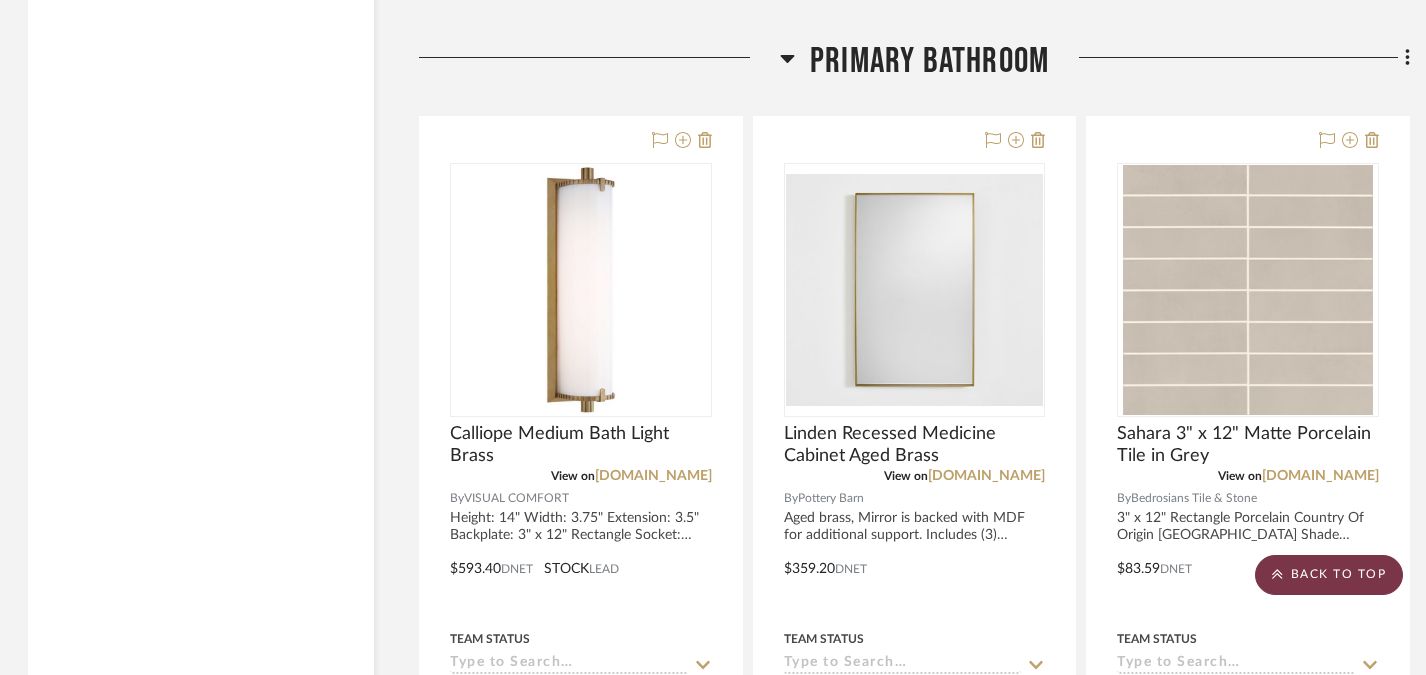 click on "BACK TO TOP" 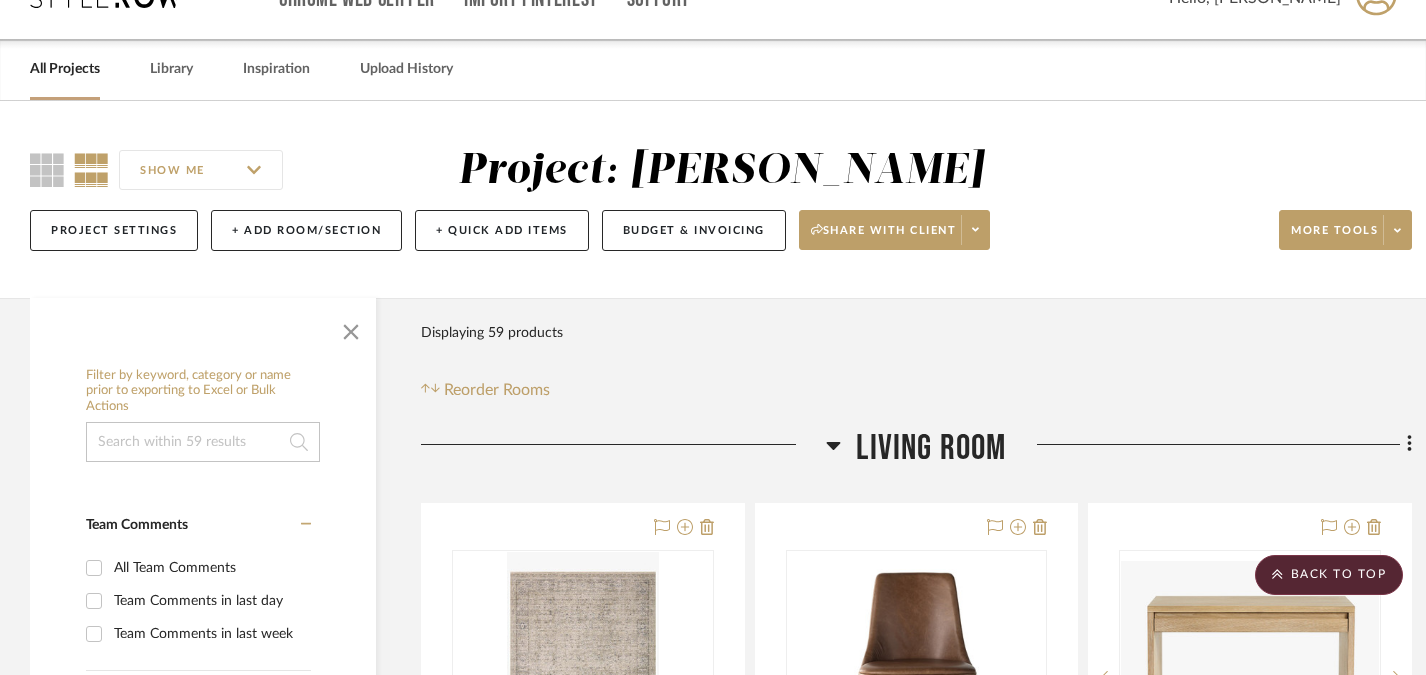 scroll, scrollTop: 0, scrollLeft: 0, axis: both 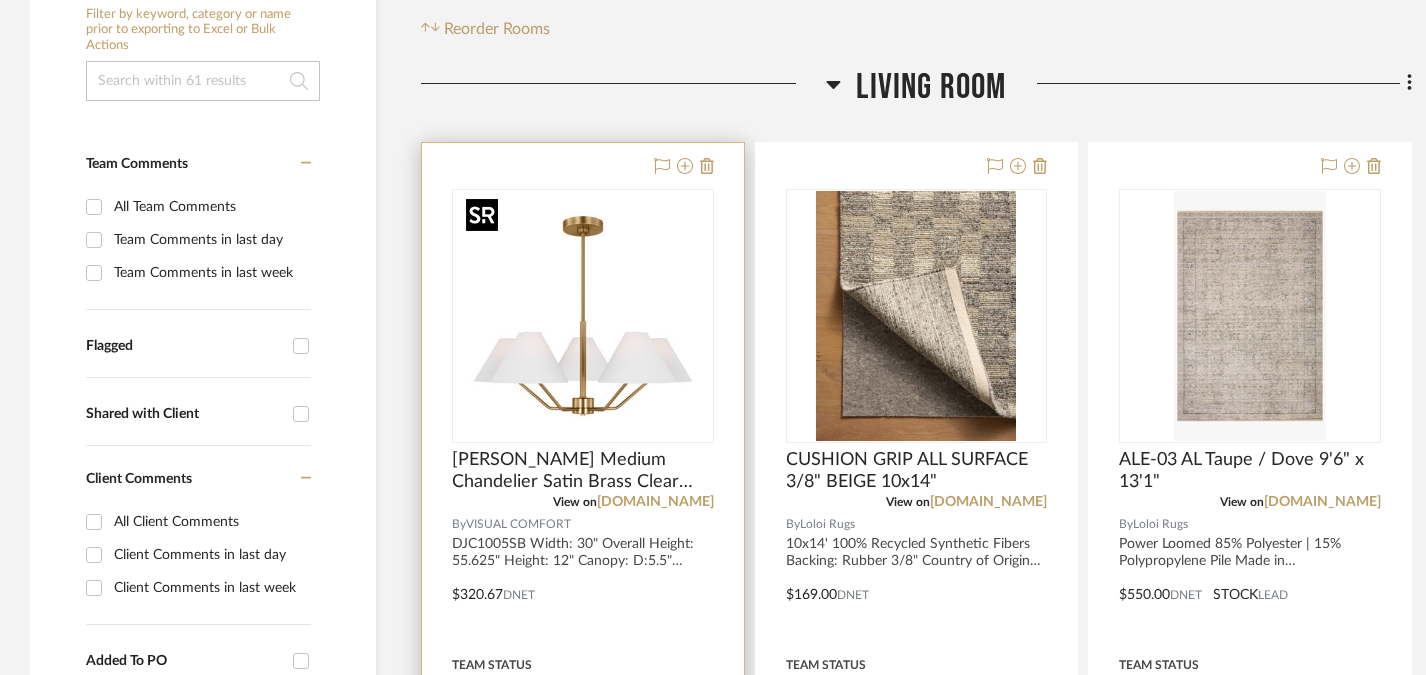 click at bounding box center (0, 0) 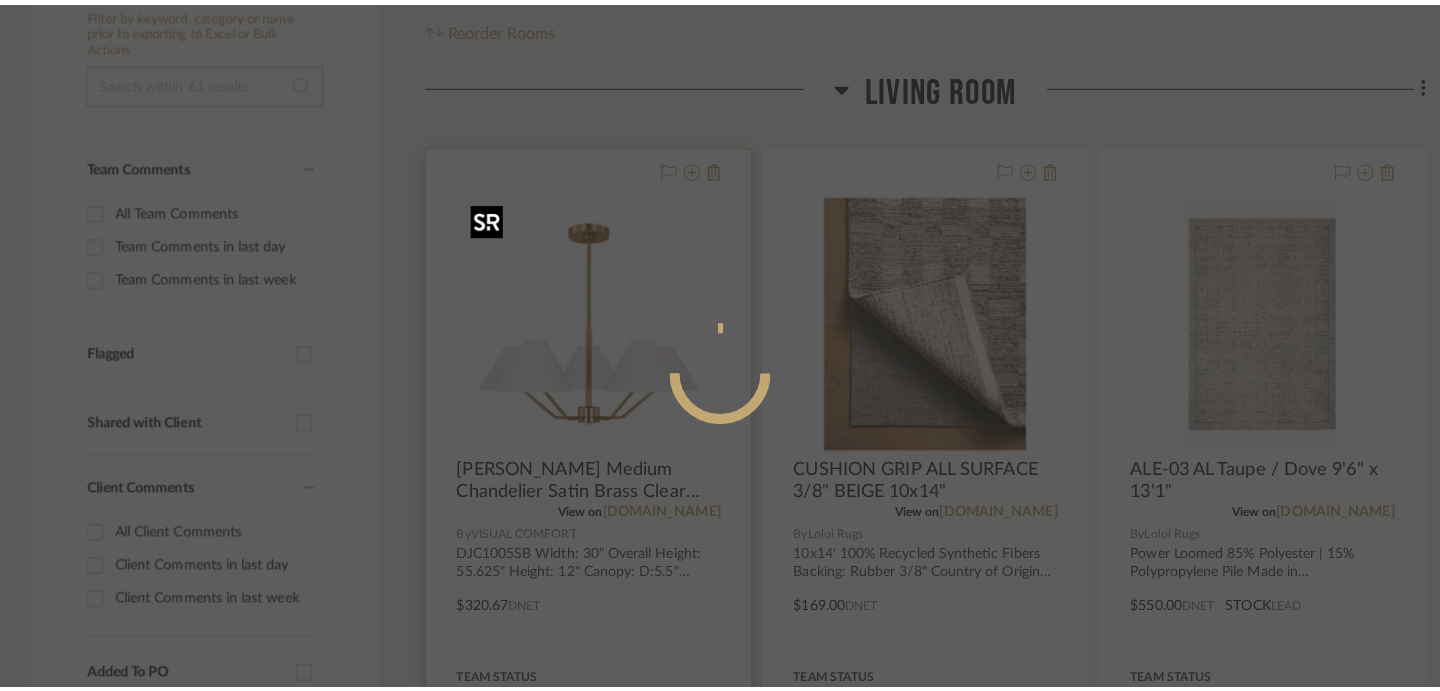 scroll, scrollTop: 0, scrollLeft: 0, axis: both 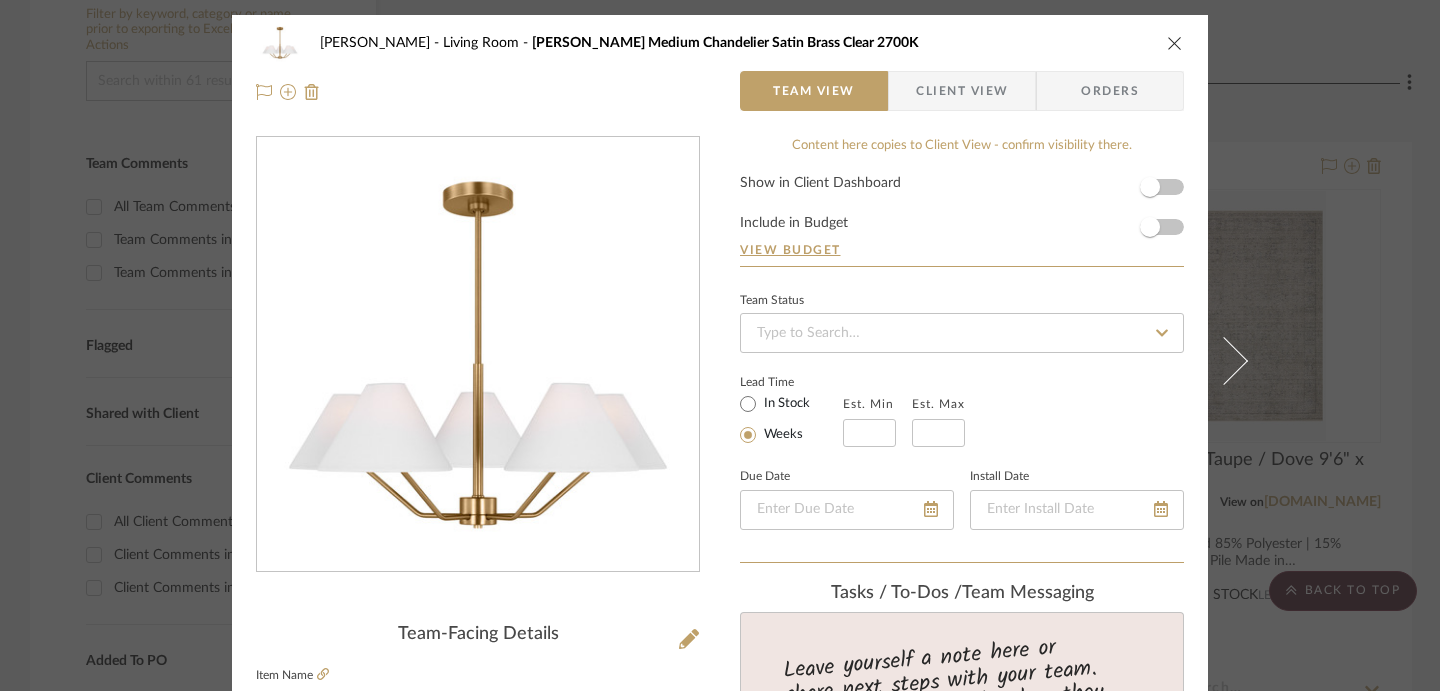 click at bounding box center (478, 355) 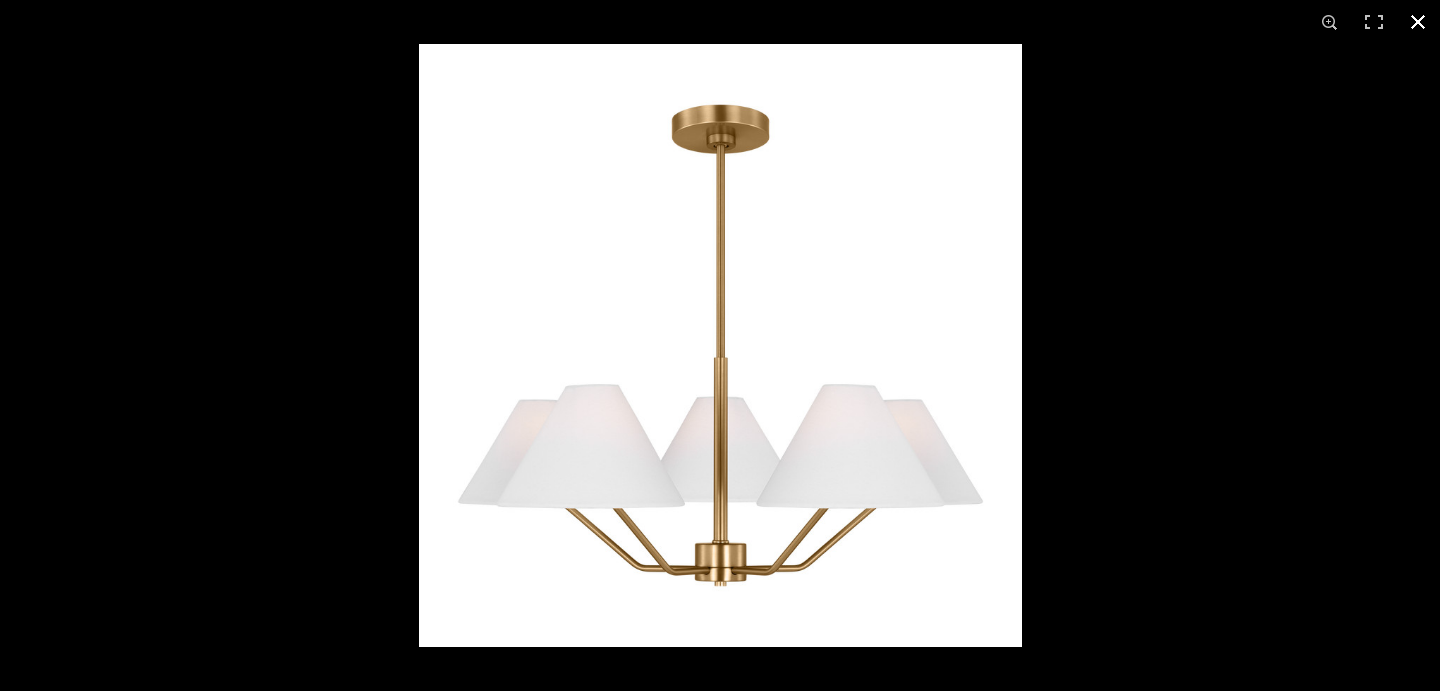 click at bounding box center [720, 345] 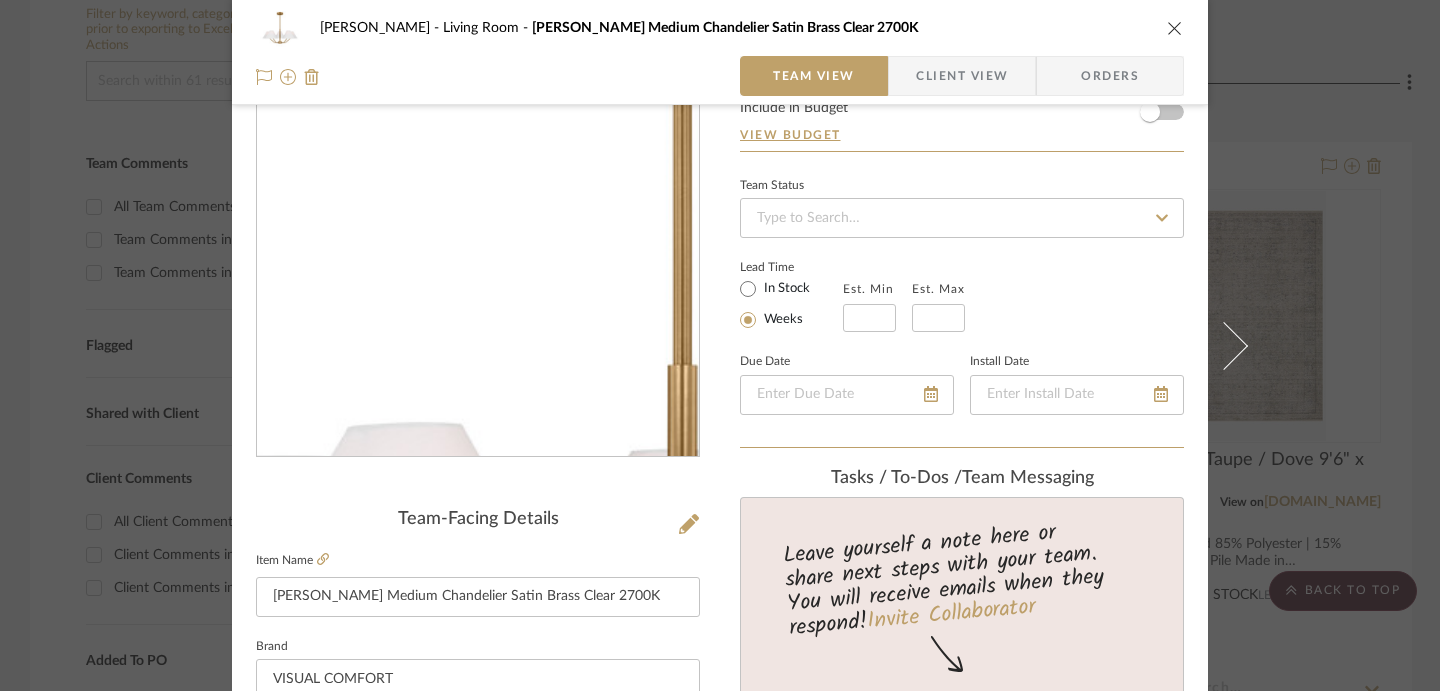 scroll, scrollTop: 319, scrollLeft: 0, axis: vertical 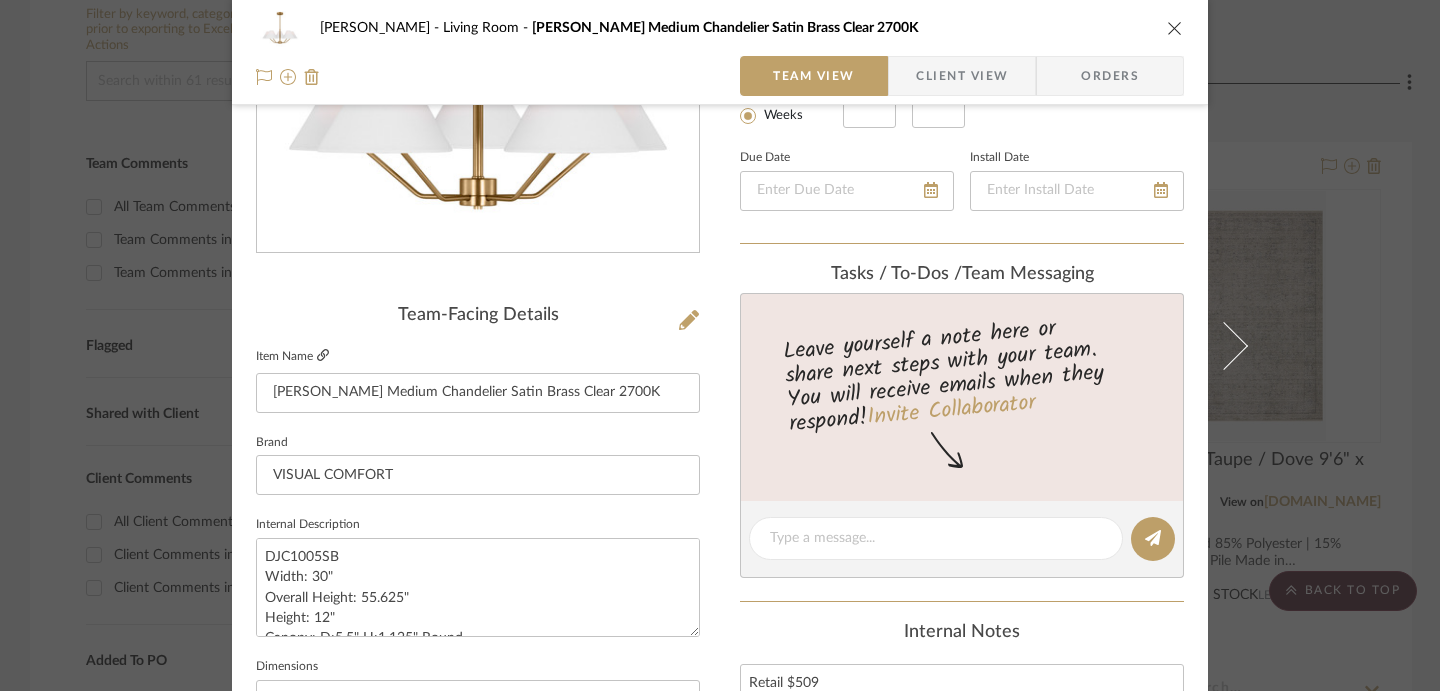 click 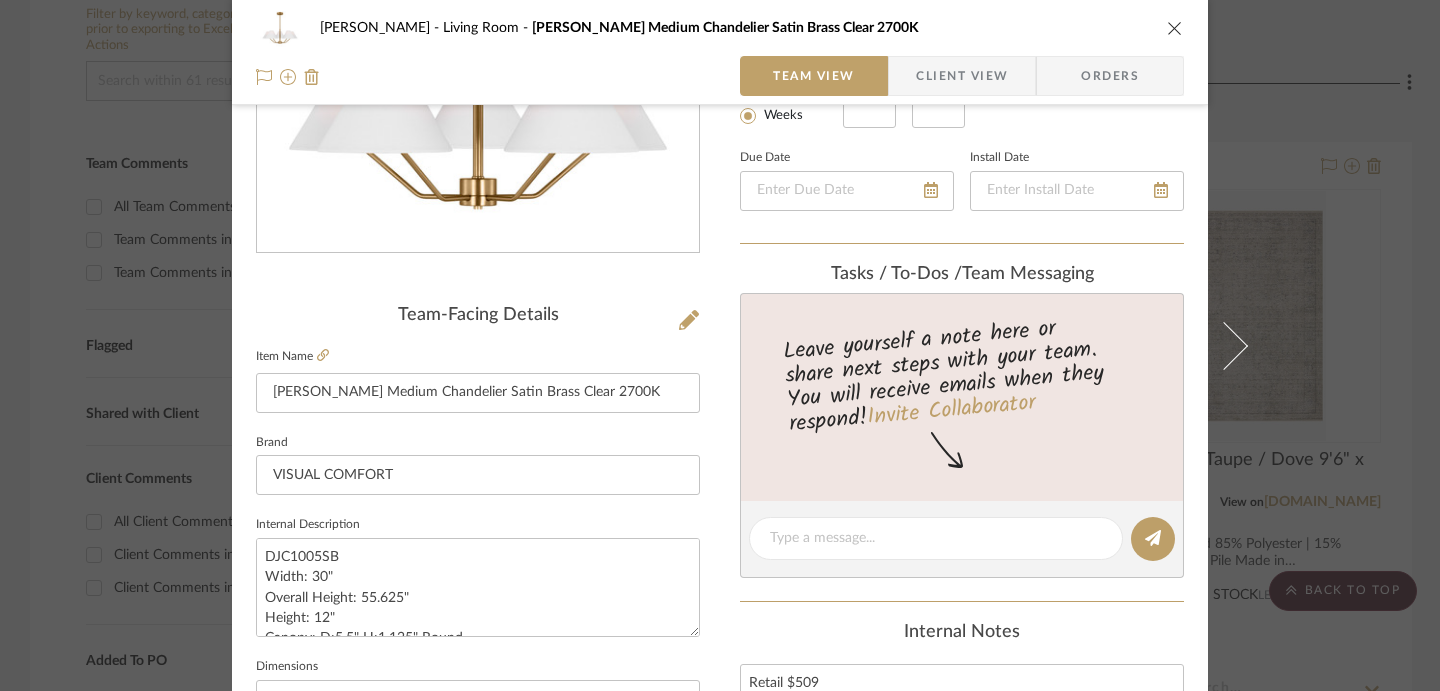 click at bounding box center [478, 36] 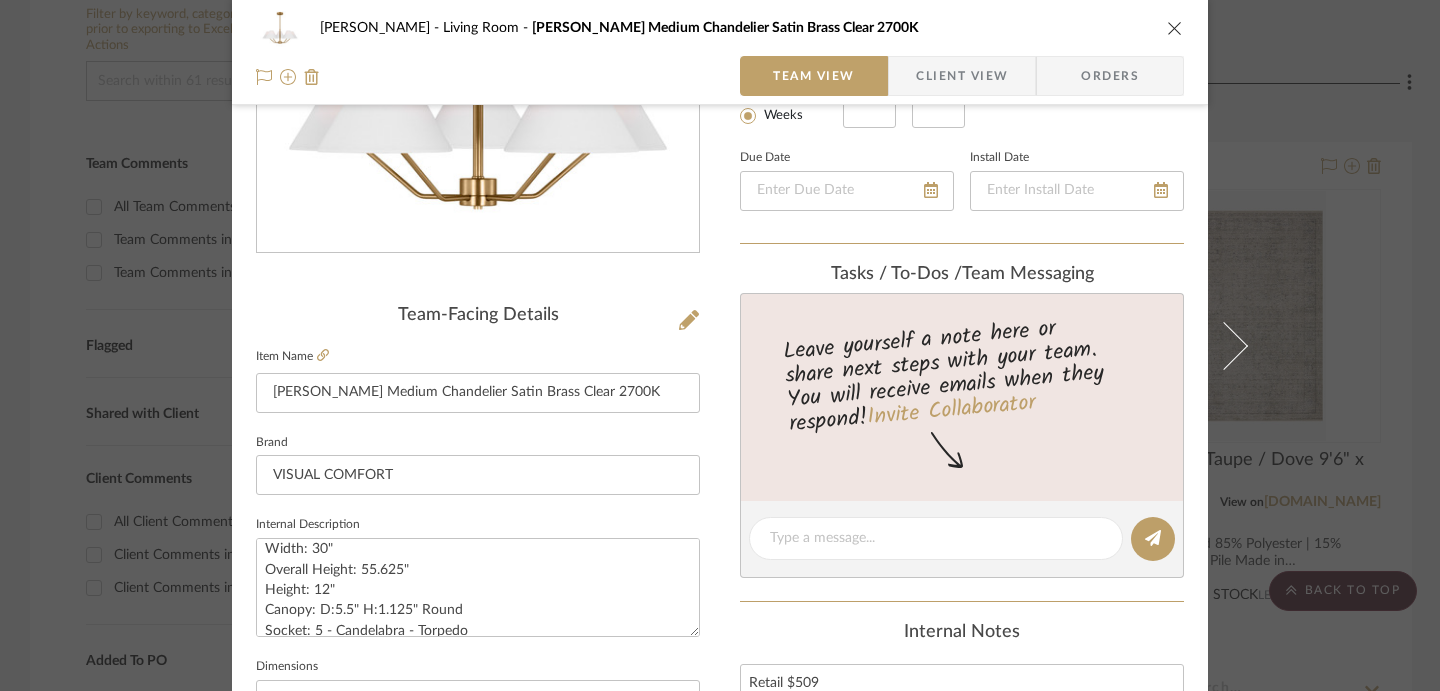 scroll, scrollTop: 34, scrollLeft: 0, axis: vertical 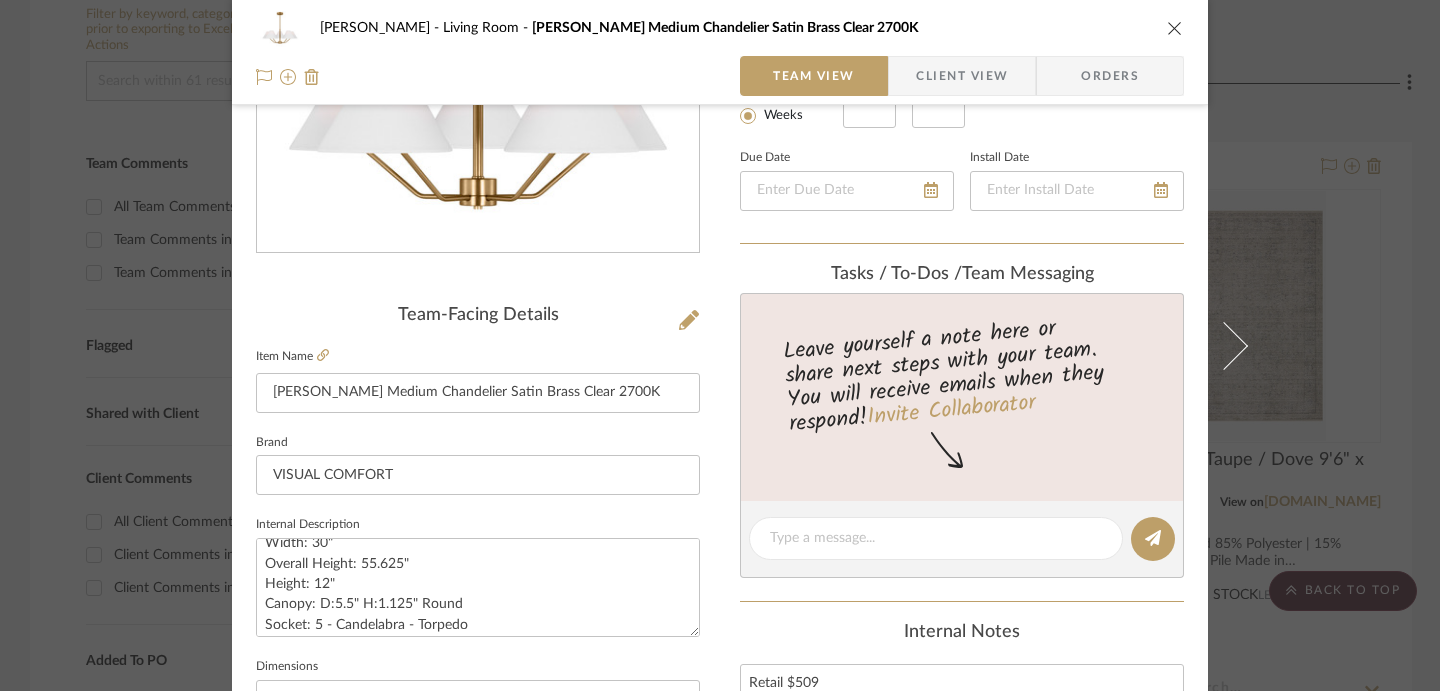 click on "Farrell Living Room Burke Medium Chandelier Satin Brass Clear 2700K Team View Client View Orders  Team-Facing Details   Item Name  Burke Medium Chandelier Satin Brass Clear 2700K  Brand  VISUAL COMFORT  Internal Description  DJC1005SB
Width: 30"
Overall Height: 55.625"
Height: 12"
Canopy: D:5.5" H:1.125" Round
Socket: 5 - Candelabra - Torpedo
Rating: Damp Rated
Shade Details: Fabric White Linen
2700K bulbs included
Retail $509  Dimensions   Product Specifications   Item Costs   View Budget   Markup %  30%  Unit Cost  $320.67  Cost Type  DNET  Client Unit Price   $416.87   Quantity  1  Unit Type  Each  Subtotal   $416.87   Tax %  0%  Total Tax   $0.00   Shipping Cost  $0.00  Ship. Markup %  0% Taxable  Total Shipping   $0.00  Total Client Price  $416.87  Your Cost  $320.67  Your Margin  $96.20  Content here copies to Client View - confirm visibility there.  Show in Client Dashboard   Include in Budget   View Budget  Team Status  Lead Time  In Stock Weeks  Est. Min   Est. Max   Due Date   Install Date  (1)" at bounding box center (720, 345) 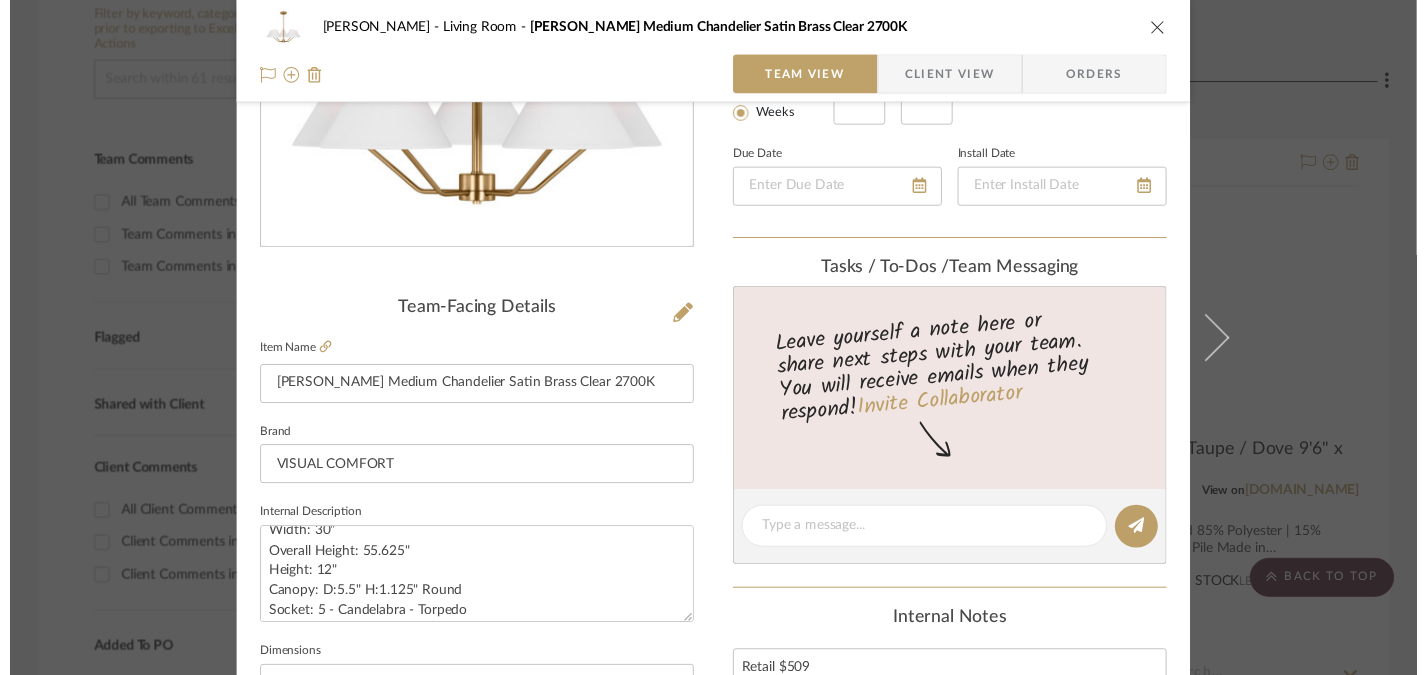 scroll, scrollTop: 404, scrollLeft: 0, axis: vertical 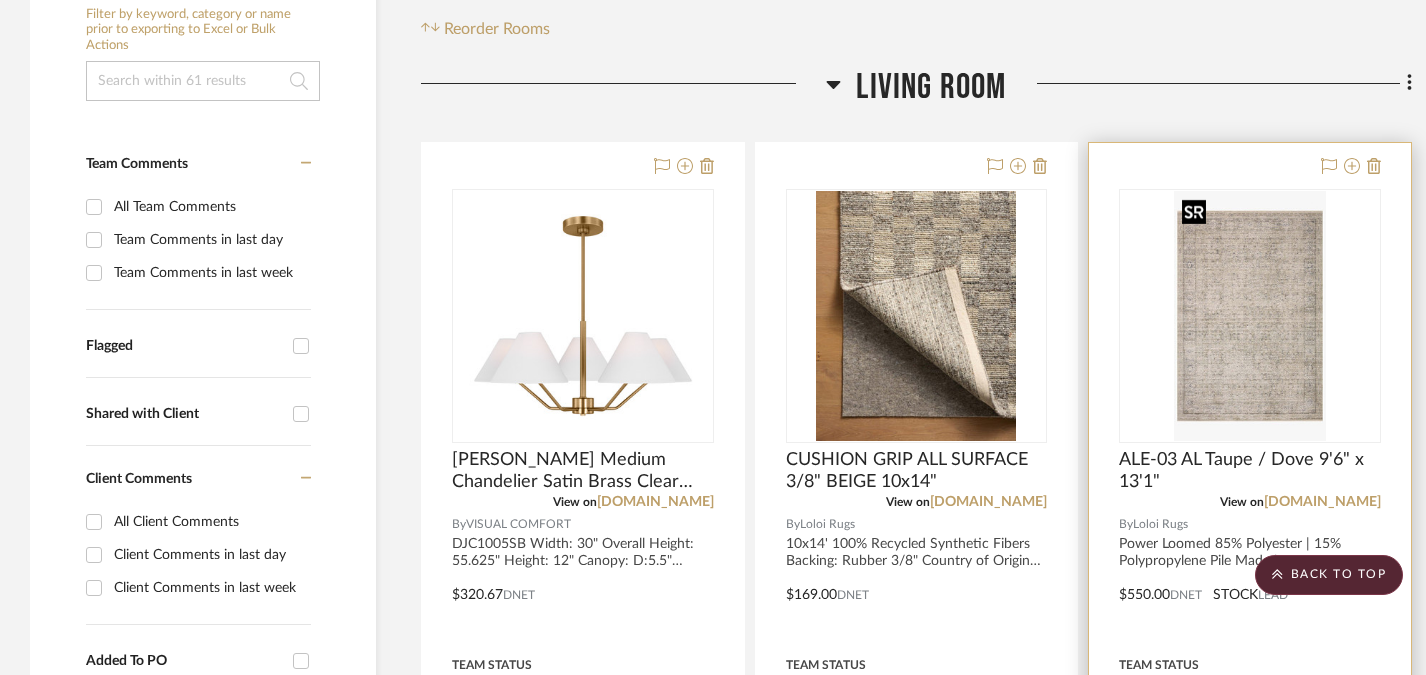 click at bounding box center (1249, 316) 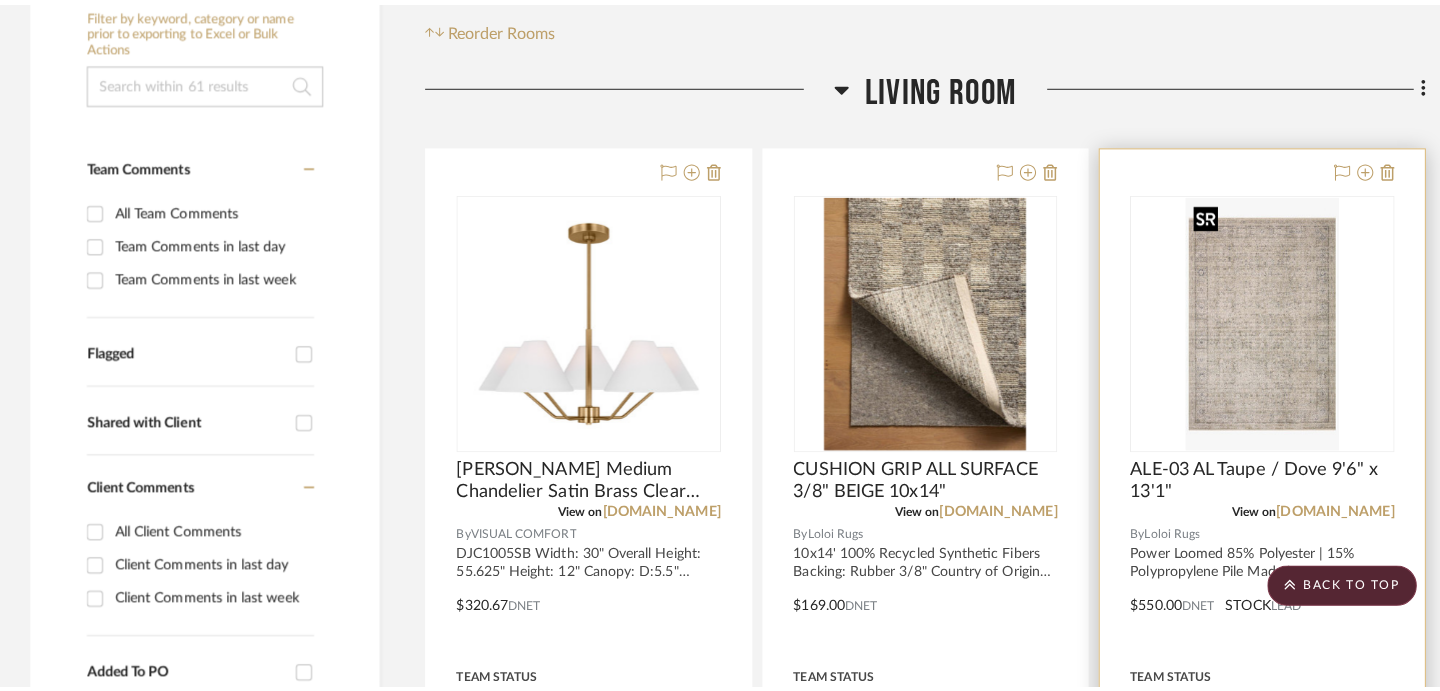 scroll, scrollTop: 0, scrollLeft: 0, axis: both 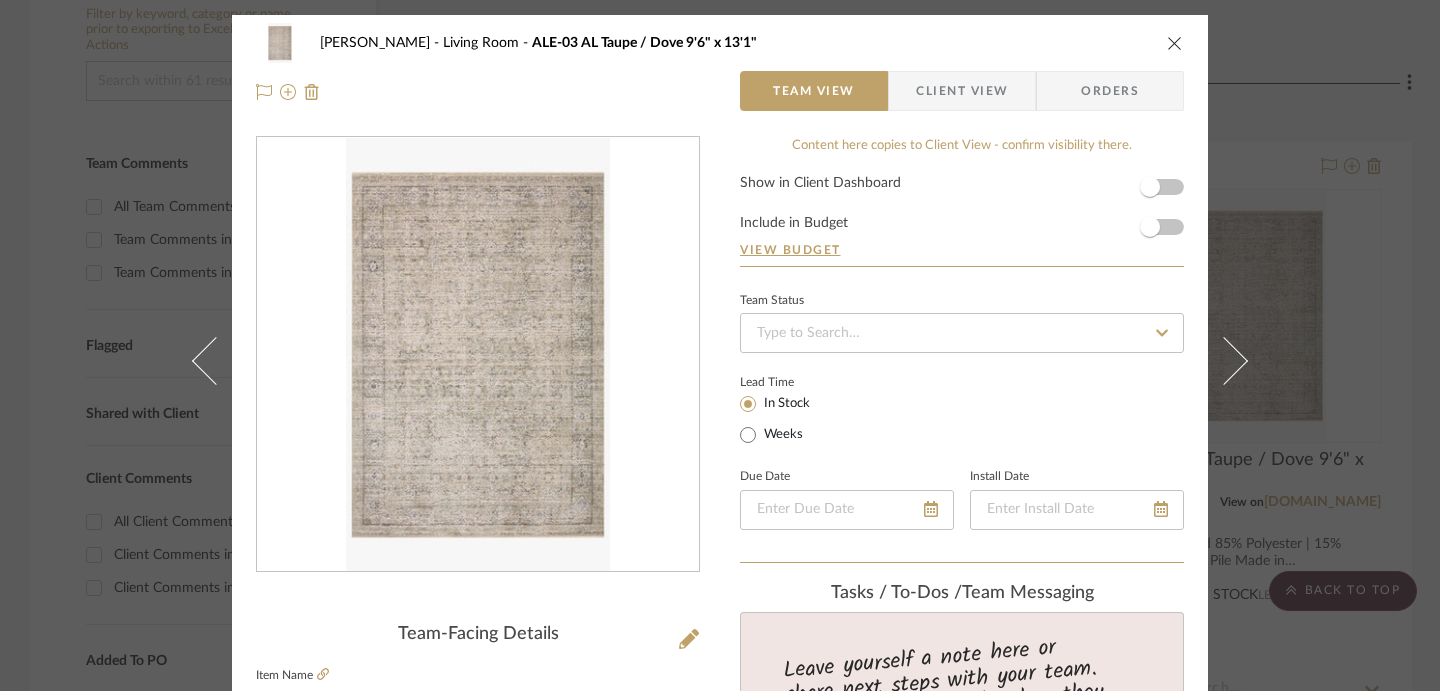 click at bounding box center (477, 355) 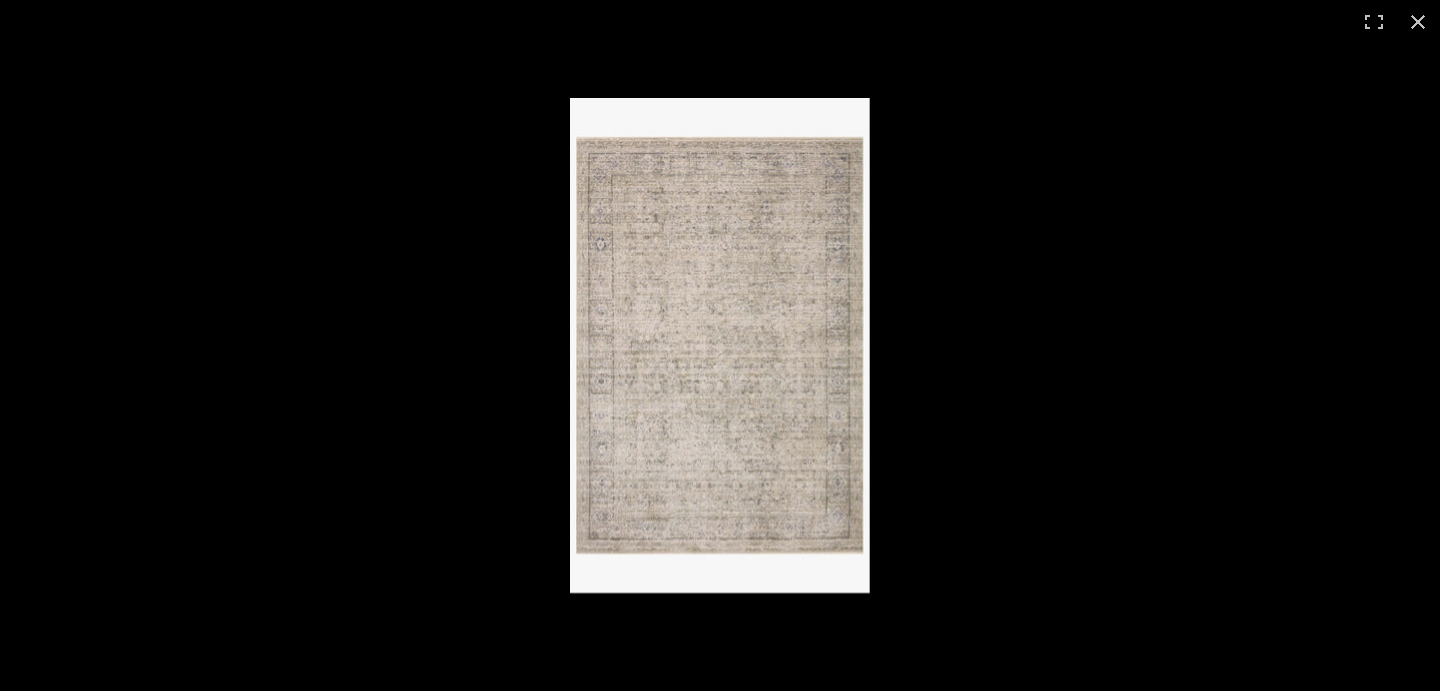 click at bounding box center [720, 345] 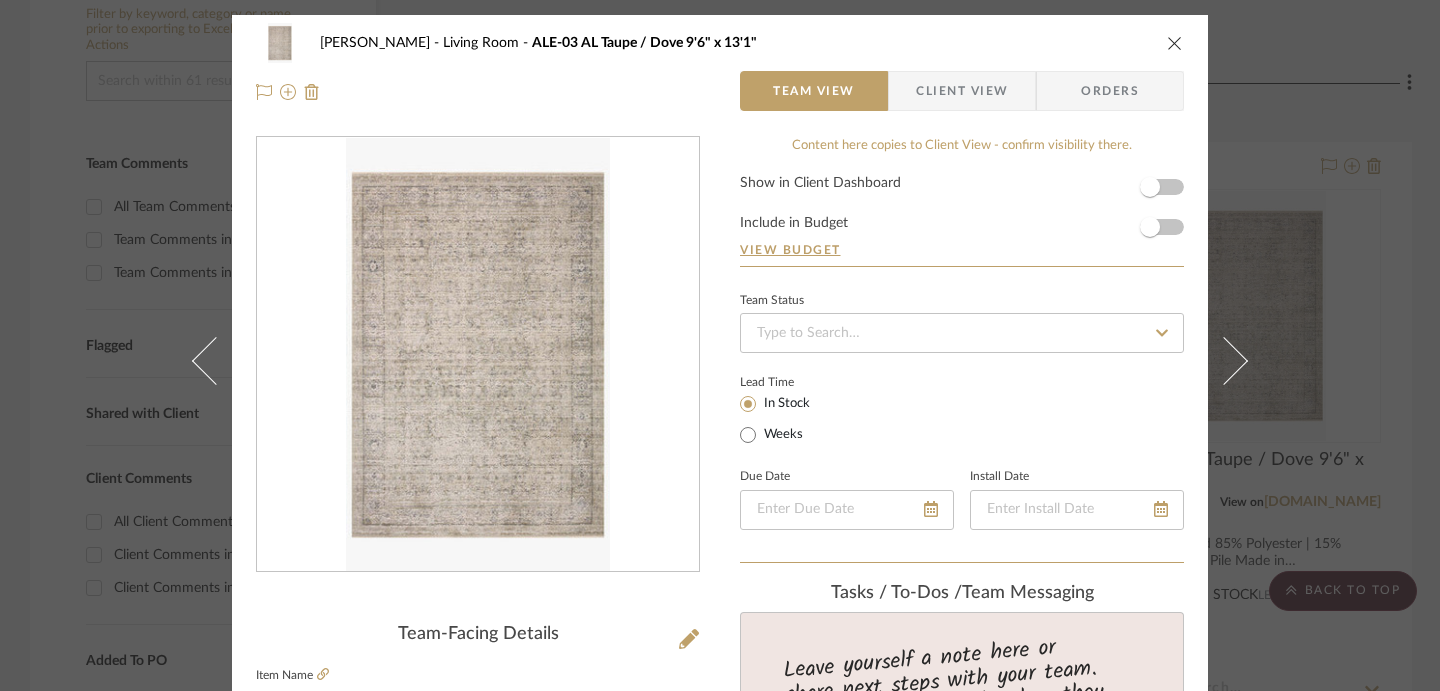 click at bounding box center [477, 355] 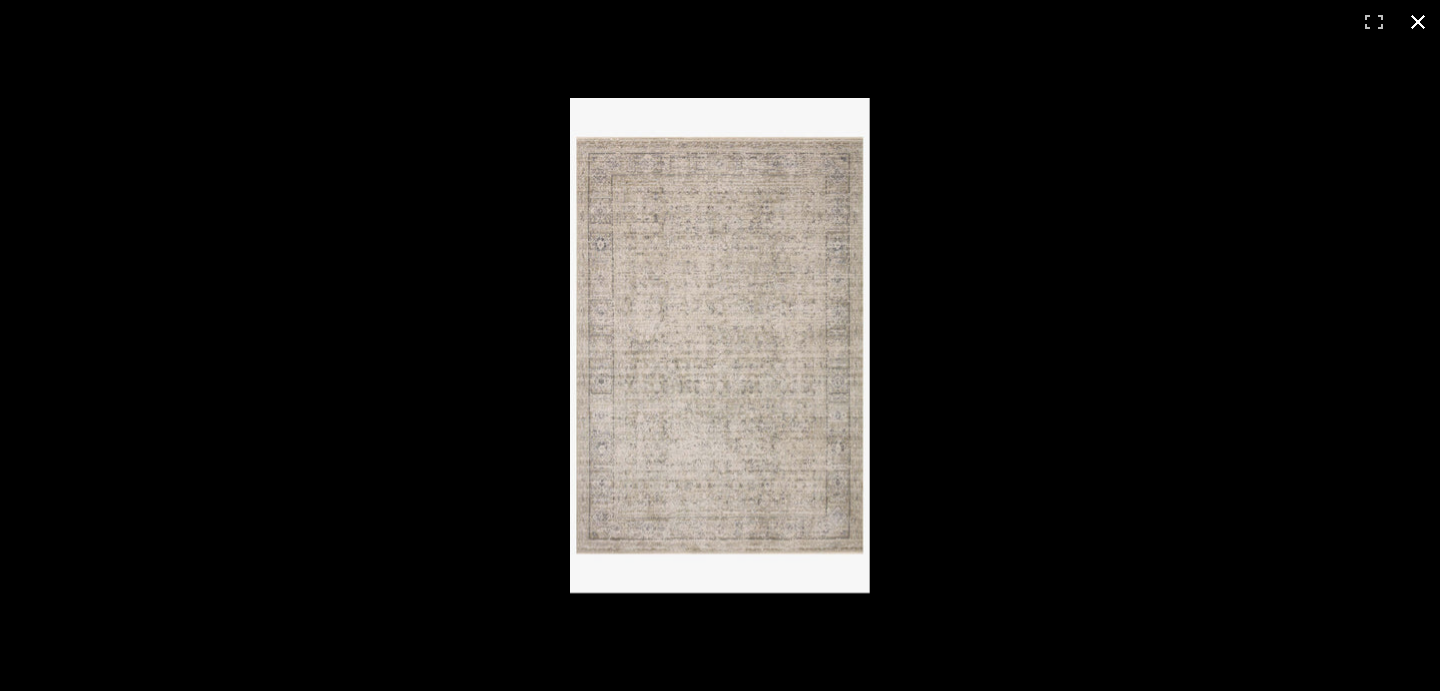 click at bounding box center (1161, 381) 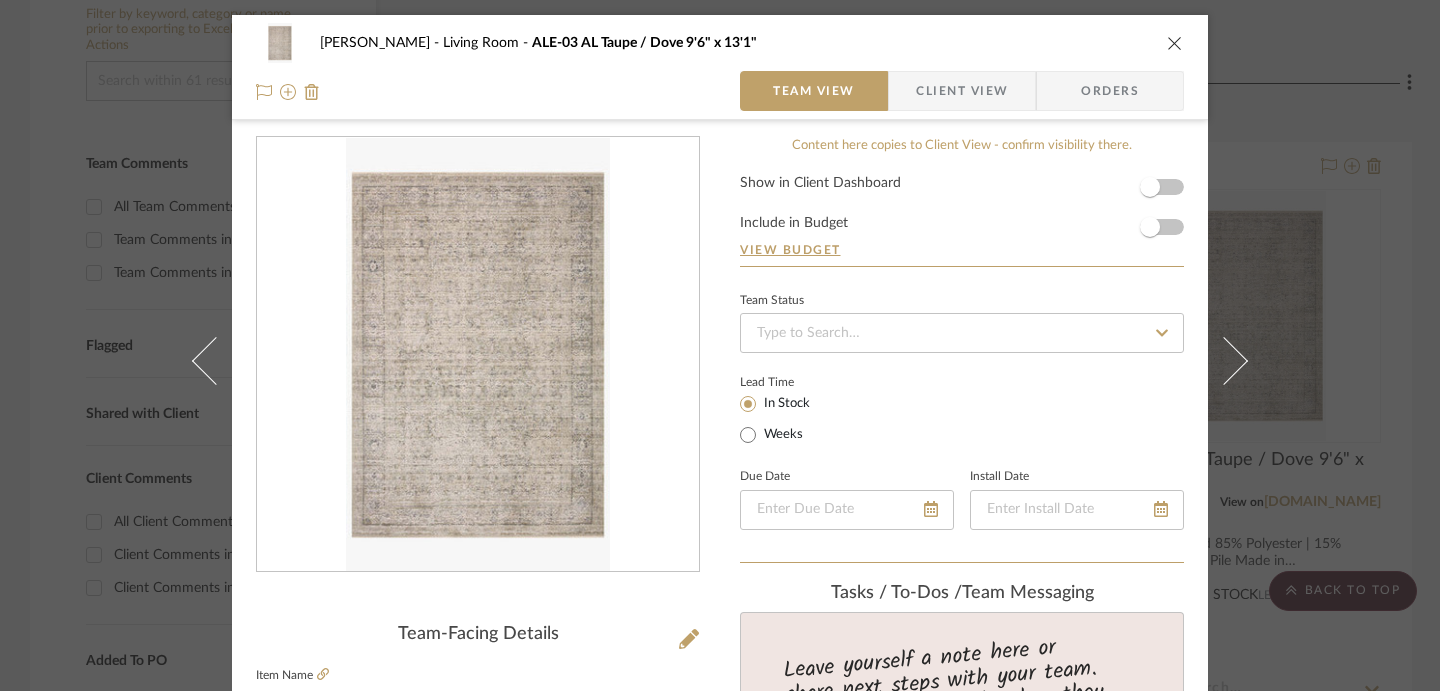 scroll, scrollTop: 346, scrollLeft: 0, axis: vertical 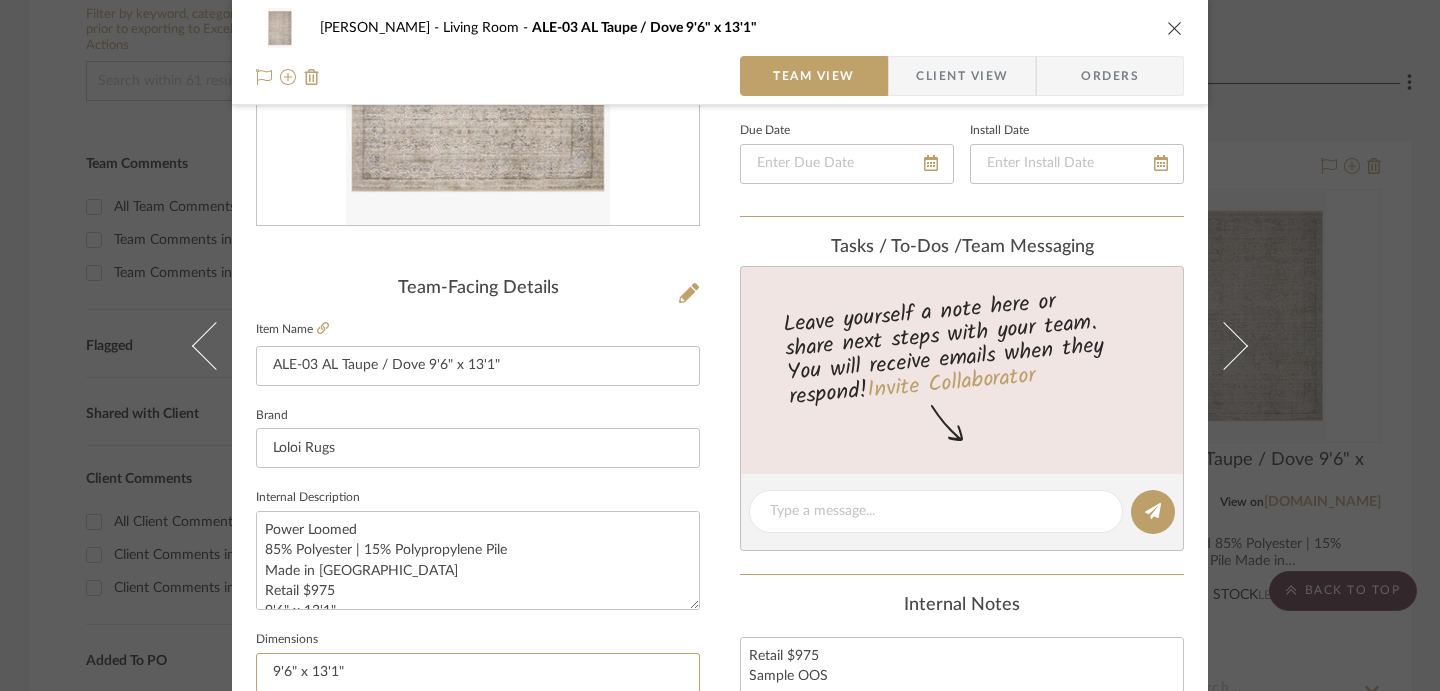 drag, startPoint x: 345, startPoint y: 670, endPoint x: 246, endPoint y: 662, distance: 99.32271 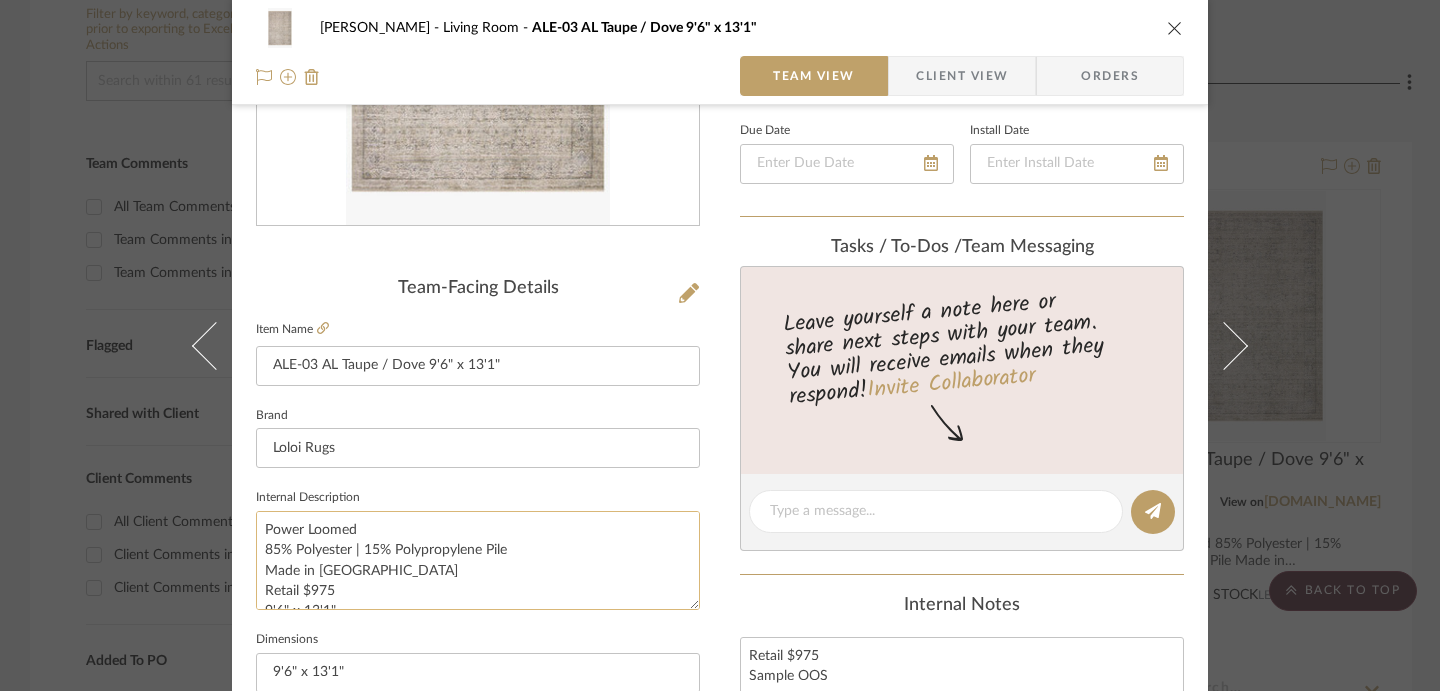 click on "Power Loomed
85% Polyester | 15% Polypropylene Pile
Made in [GEOGRAPHIC_DATA]
Retail $975
9'6" x 13'1"" 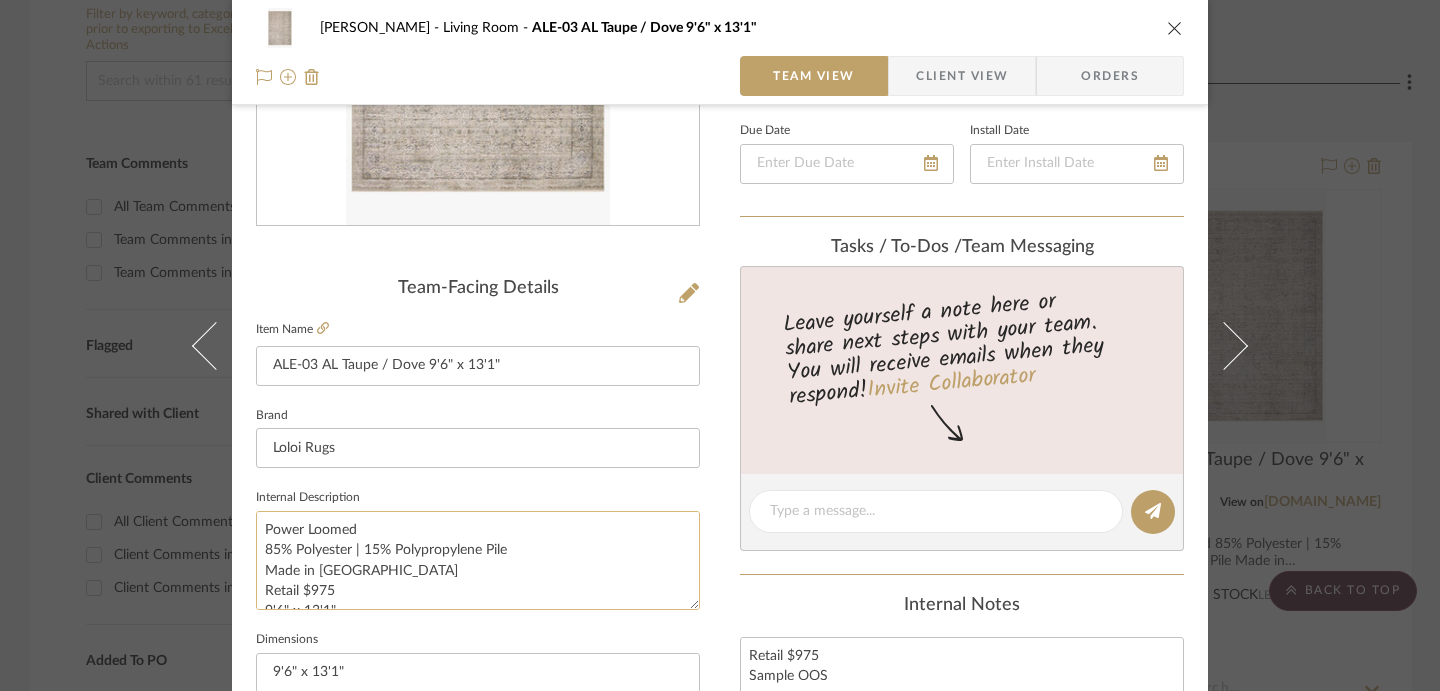scroll, scrollTop: 20, scrollLeft: 0, axis: vertical 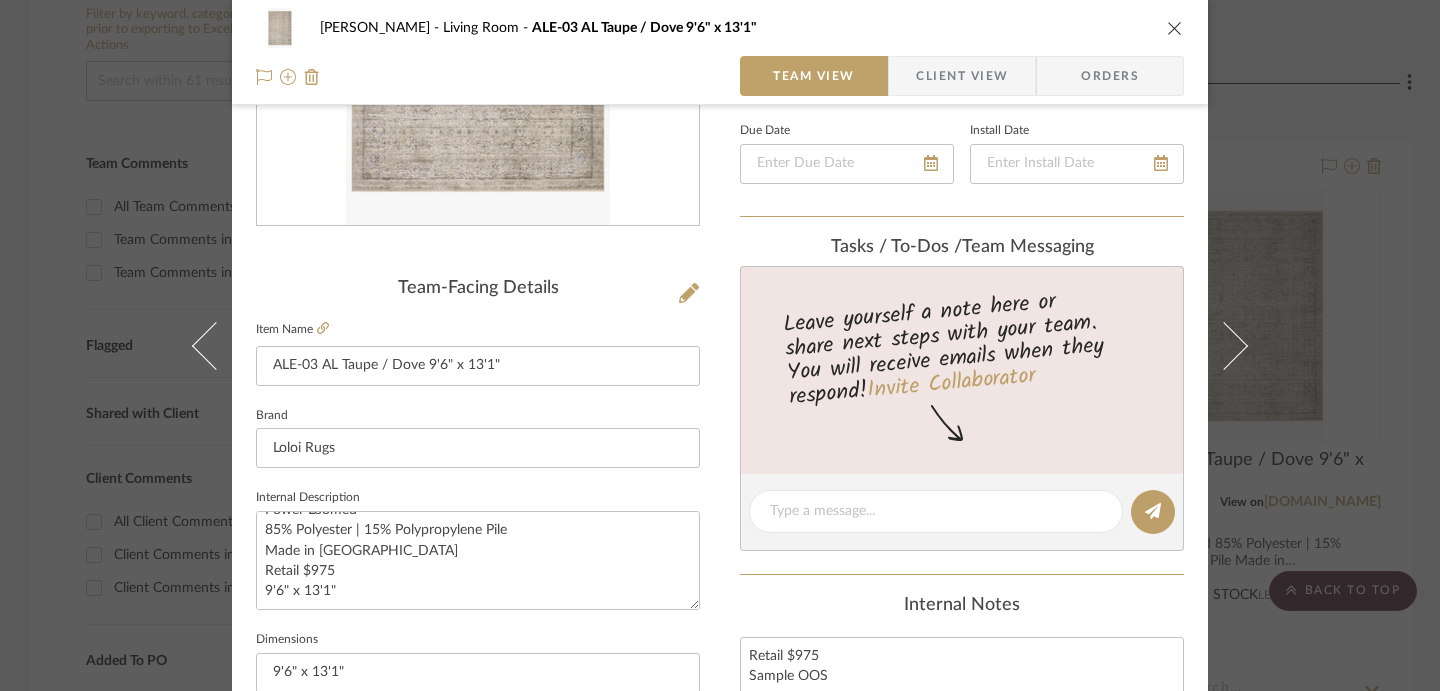 click on "Farrell Living Room ALE-03 AL Taupe / Dove 9'6" x 13'1" Team View Client View Orders  Team-Facing Details   Item Name  ALE-03 AL Taupe / Dove 9'6" x 13'1"  Brand  Loloi Rugs  Internal Description  Power Loomed
85% Polyester | 15% Polypropylene Pile
Made in Turkey
Retail $975
9'6" x 13'1"  Dimensions  9'6" x 13'1"  Product Specifications   Item Costs   View Budget   Markup %  30%  Unit Cost  $550.00  Cost Type  DNET  Client Unit Price   $715.00   Quantity  1  Unit Type  Each  Subtotal   $715.00   Tax %  0%  Total Tax   $0.00   Shipping Cost  $0.00  Ship. Markup %  0% Taxable  Total Shipping   $0.00  Total Client Price  $715.00  Your Cost  $550.00  Your Margin  $165.00  Content here copies to Client View - confirm visibility there.  Show in Client Dashboard   Include in Budget   View Budget  Team Status  Lead Time  In Stock Weeks  Due Date   Install Date  Tasks / To-Dos /  team Messaging  Leave yourself a note here or share next steps with your team. You will receive emails when they
respond!  (1)" at bounding box center (720, 345) 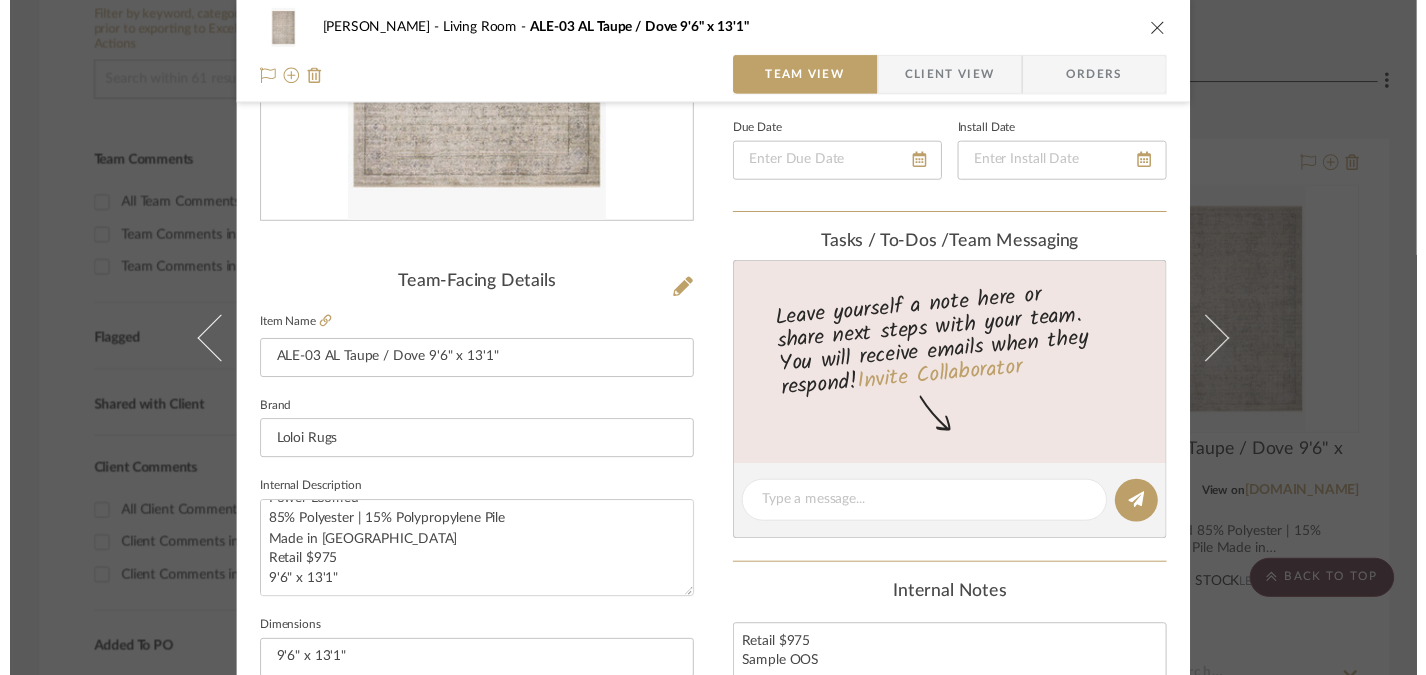 scroll, scrollTop: 404, scrollLeft: 0, axis: vertical 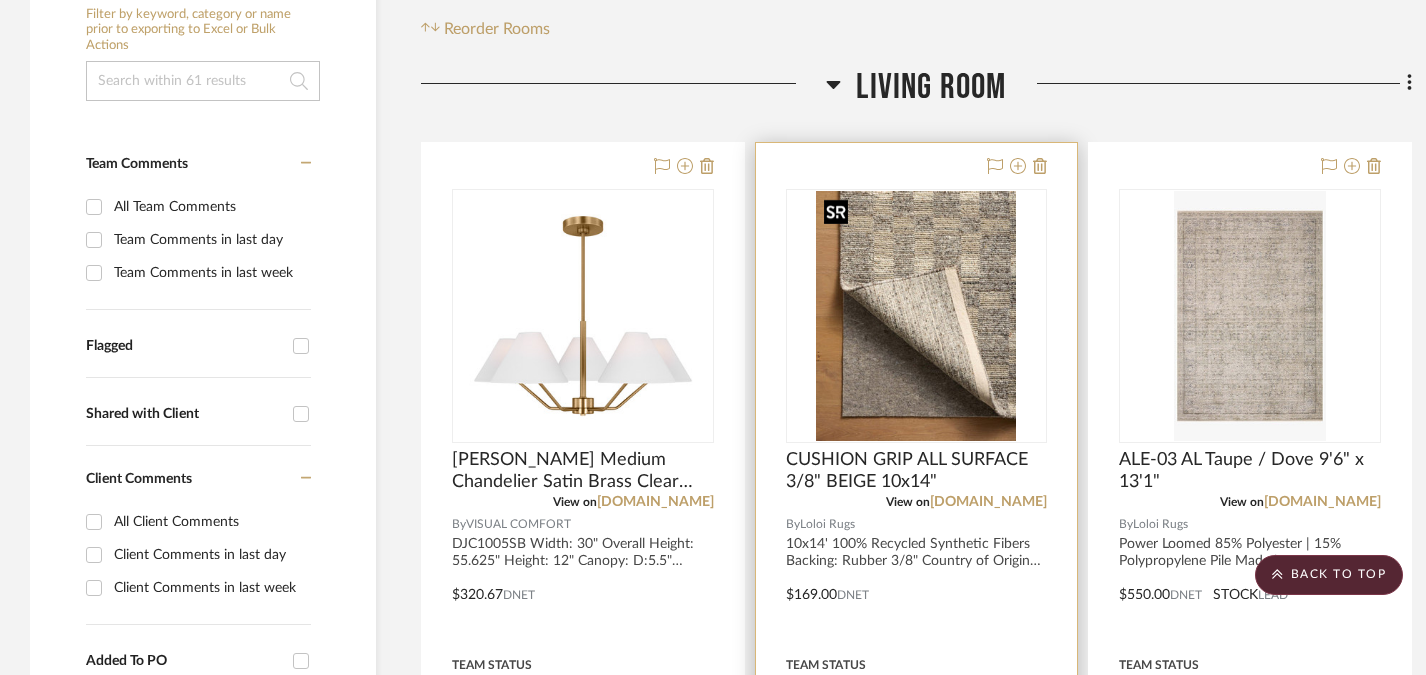 click at bounding box center [916, 316] 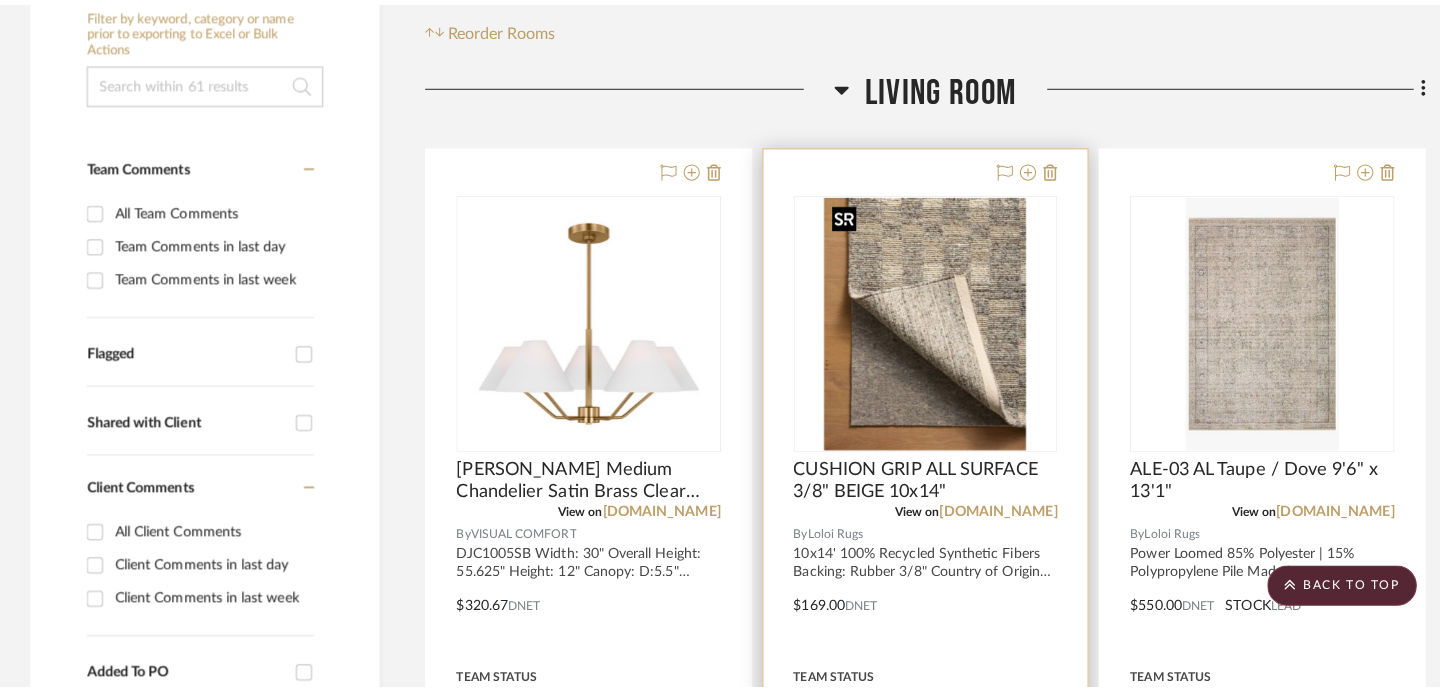 scroll, scrollTop: 0, scrollLeft: 0, axis: both 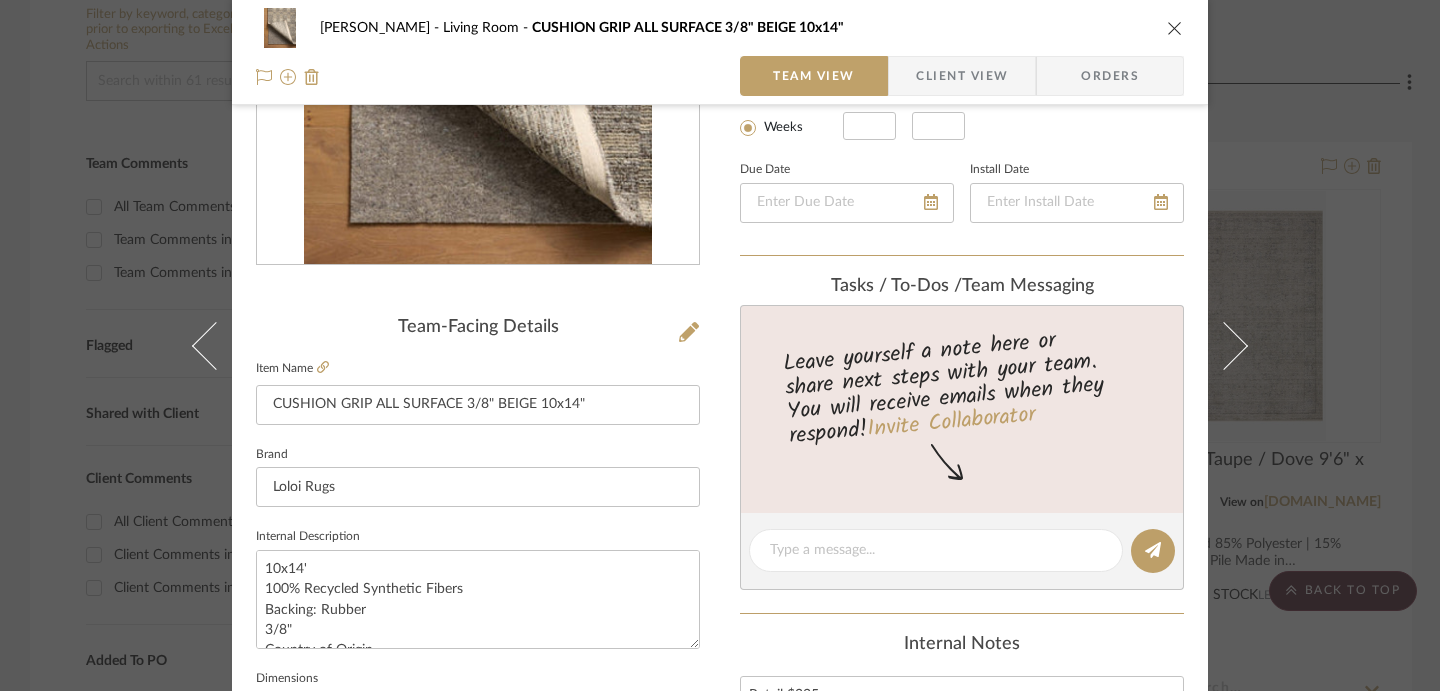 click on "Farrell Living Room CUSHION GRIP ALL SURFACE 3/8" BEIGE 10x14" Team View Client View Orders  Team-Facing Details   Item Name  CUSHION GRIP ALL SURFACE 3/8" BEIGE 10x14"  Brand  Loloi Rugs  Internal Description  10x14'
100% Recycled Synthetic Fibers
Backing: Rubber
3/8"
Country of Origin
USA
Retail $225  Dimensions   Product Specifications   Item Costs   View Budget   Markup %  30%  Unit Cost  $169.00  Cost Type  DNET  Client Unit Price   $219.70   Quantity  1  Unit Type  Each  Subtotal   $219.70   Tax %  0%  Total Tax   $0.00   Shipping Cost  $0.00  Ship. Markup %  0% Taxable  Total Shipping   $0.00  Total Client Price  $219.70  Your Cost  $169.00  Your Margin  $50.70  Content here copies to Client View - confirm visibility there.  Show in Client Dashboard   Include in Budget   View Budget  Team Status  Lead Time  In Stock Weeks  Est. Min   Est. Max   Due Date   Install Date  Tasks / To-Dos /  team Messaging Invite Collaborator Internal Notes Retail $225  Documents  Choose a file  or drag it here. (1)" at bounding box center [720, 345] 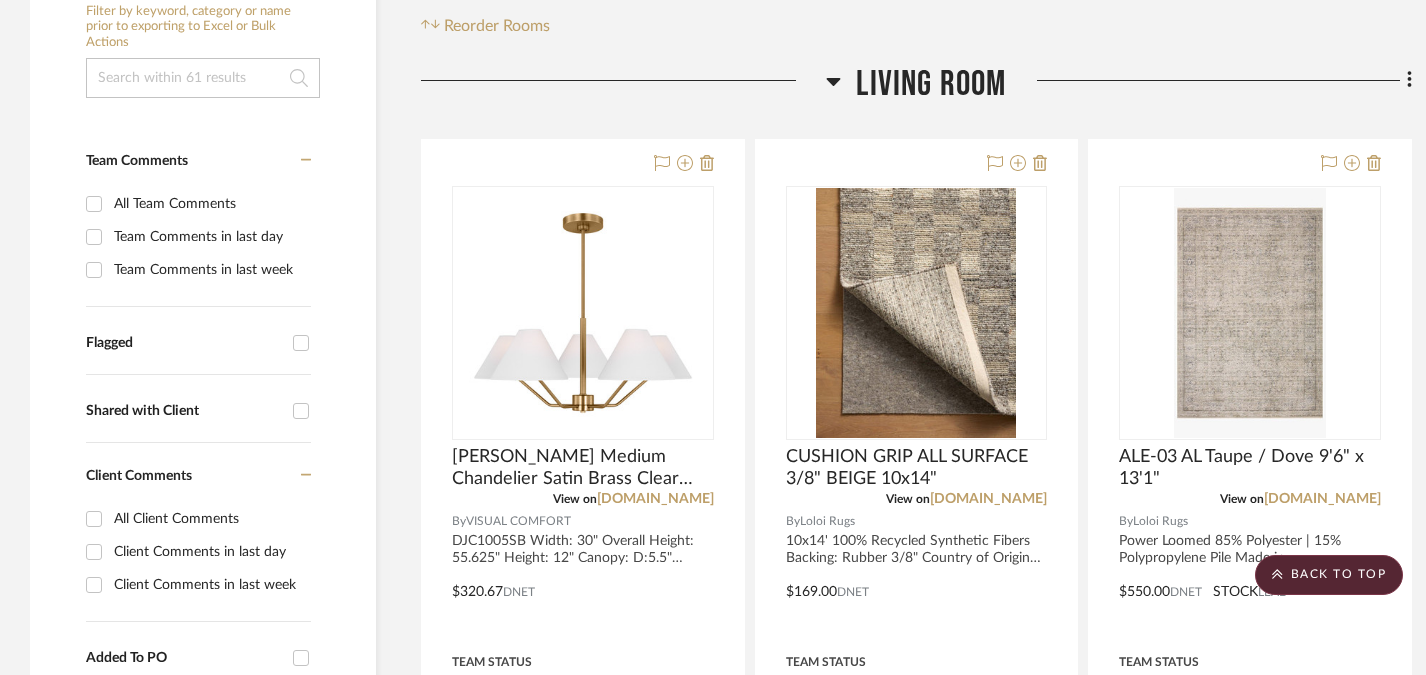 scroll, scrollTop: 403, scrollLeft: 0, axis: vertical 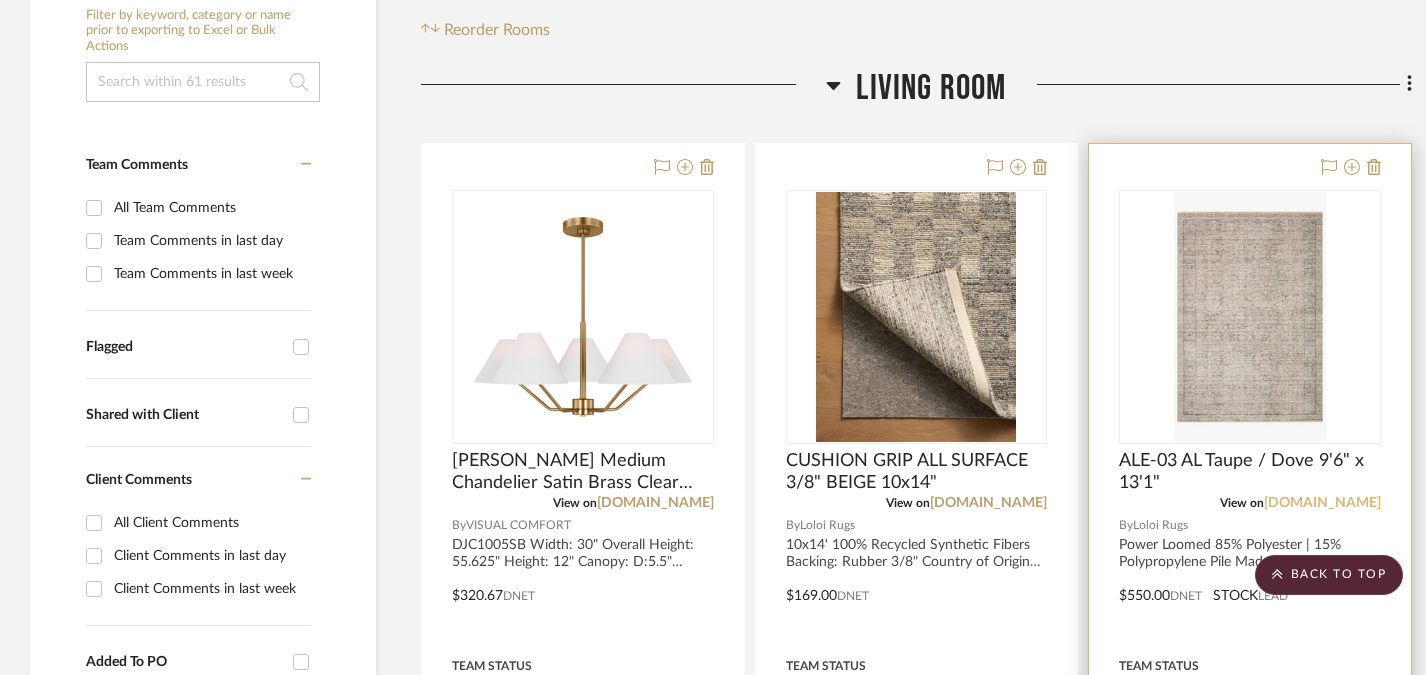 click on "[DOMAIN_NAME]" at bounding box center [1322, 503] 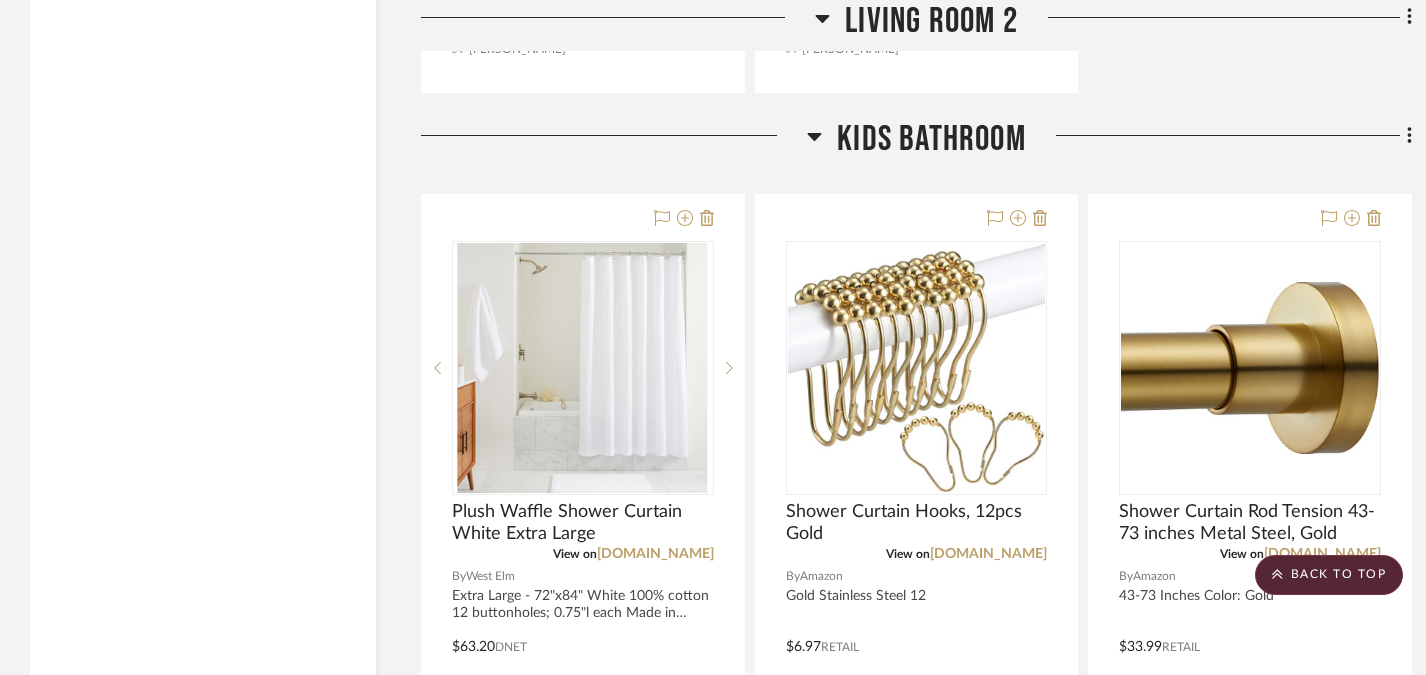 scroll, scrollTop: 5069, scrollLeft: 0, axis: vertical 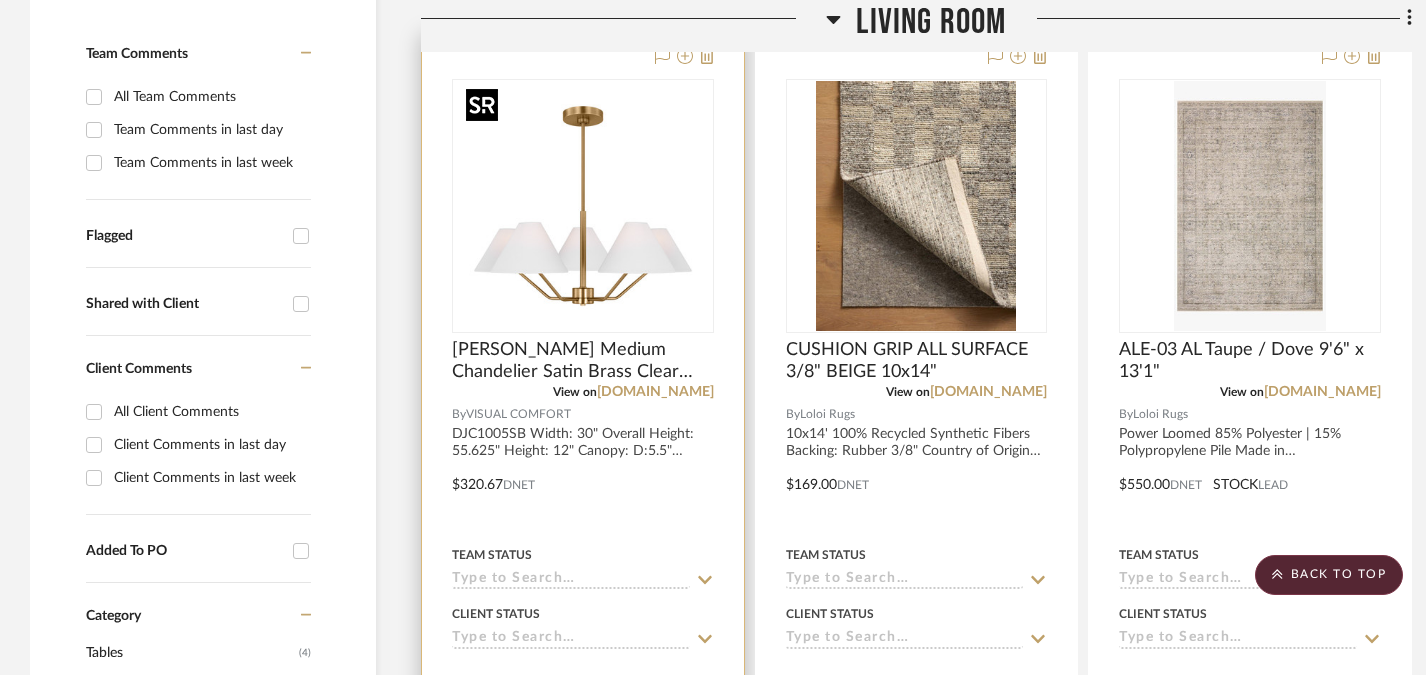 click at bounding box center [583, 206] 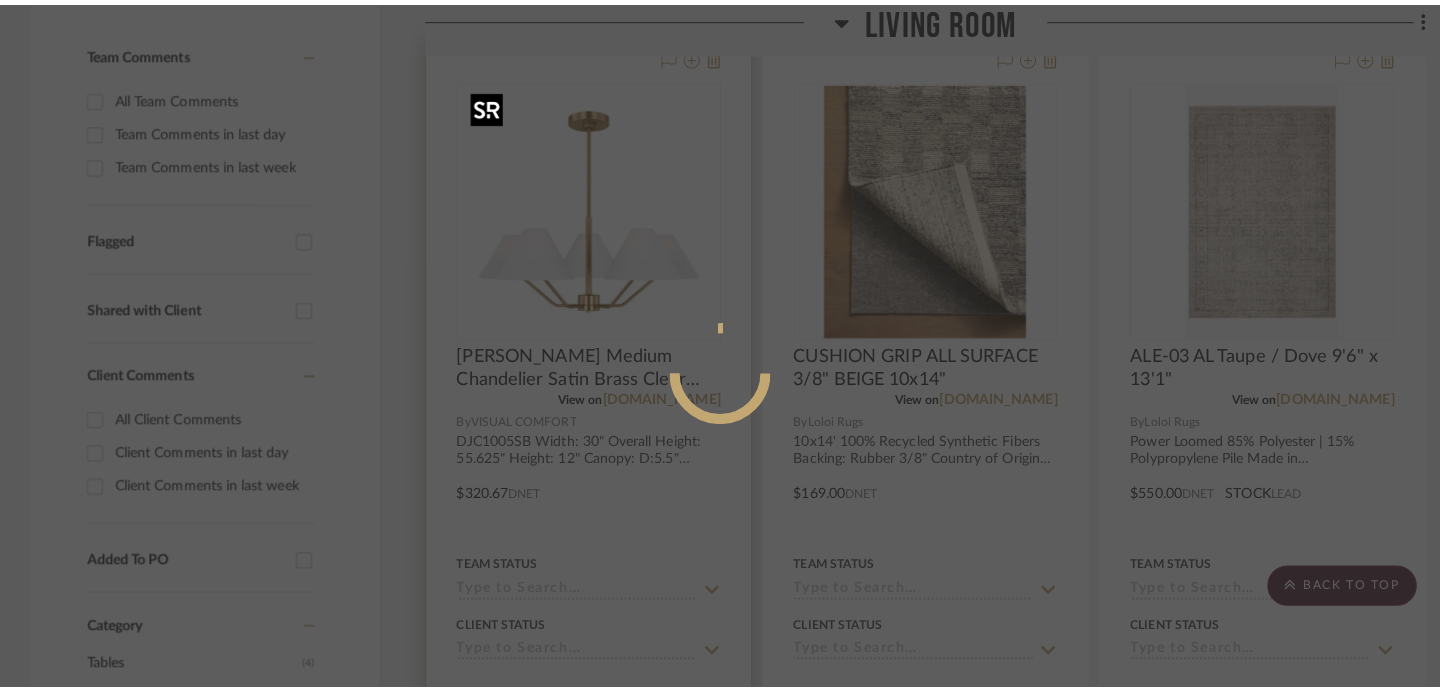 scroll, scrollTop: 0, scrollLeft: 0, axis: both 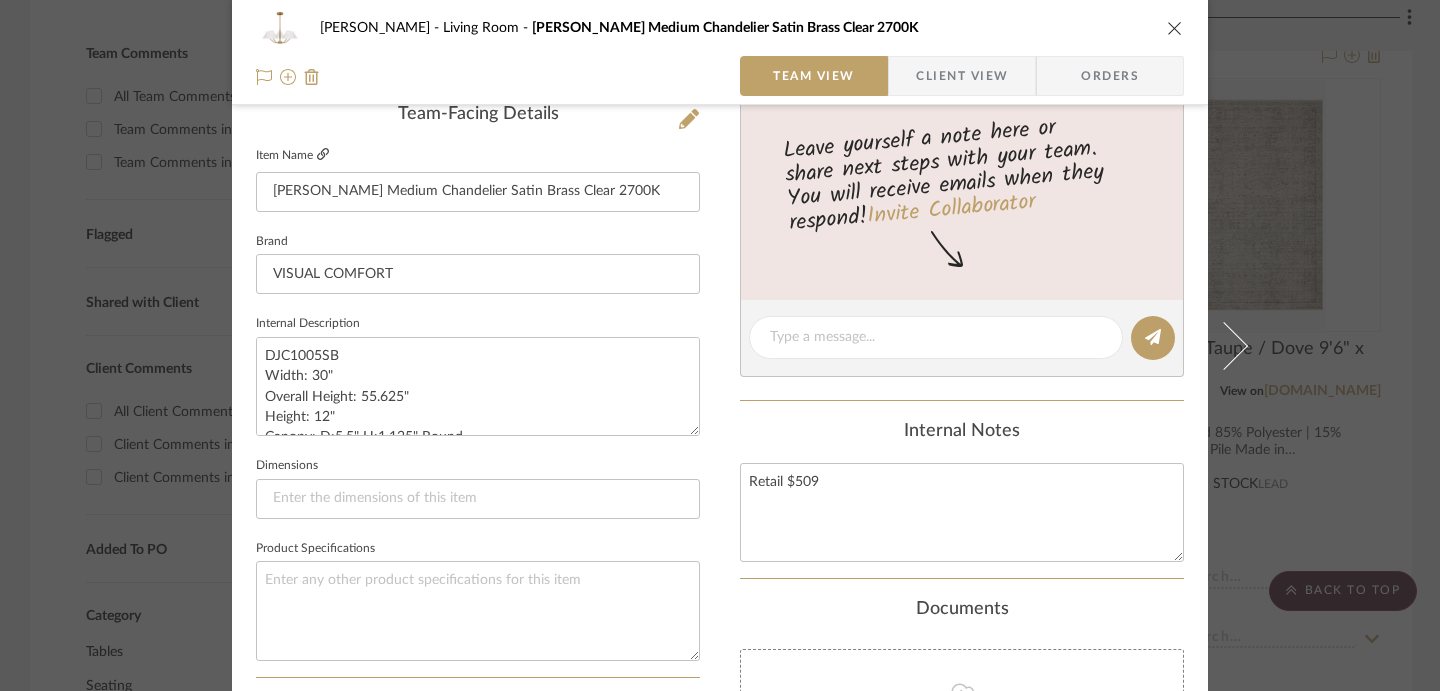 click 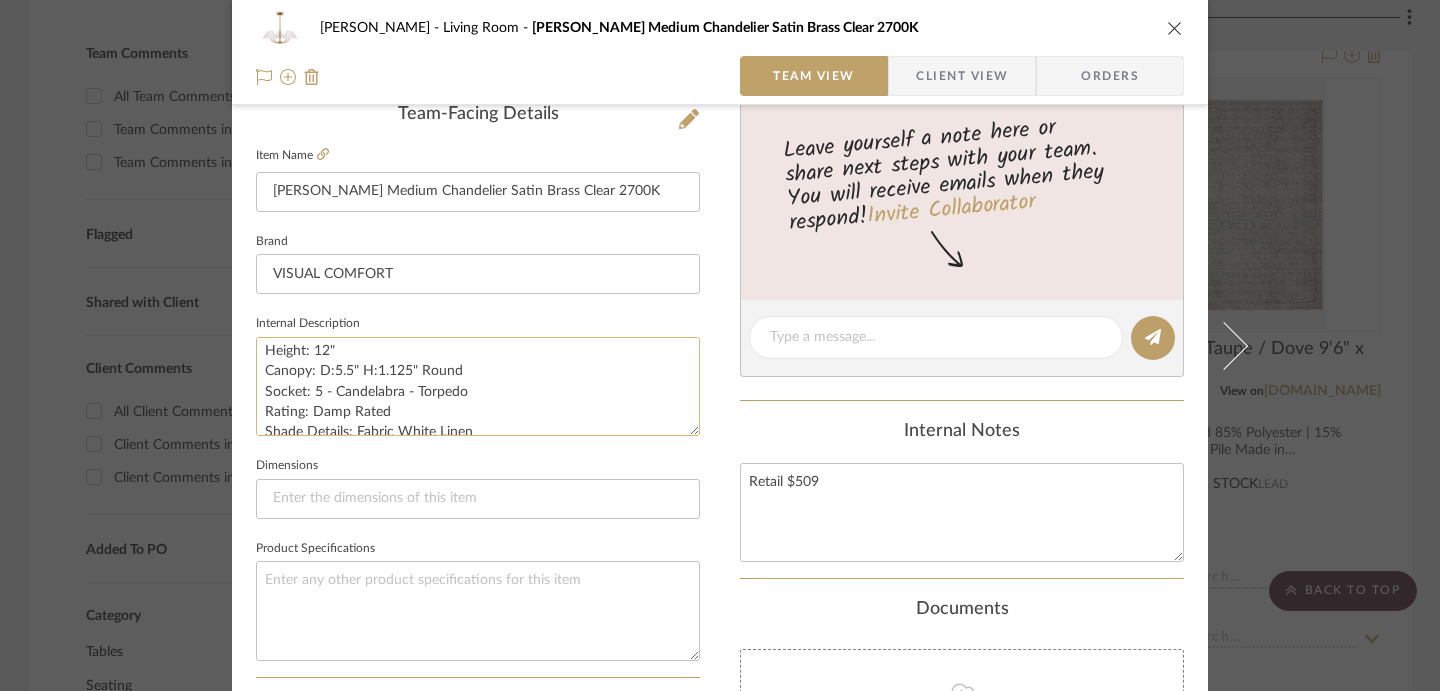 scroll, scrollTop: 0, scrollLeft: 0, axis: both 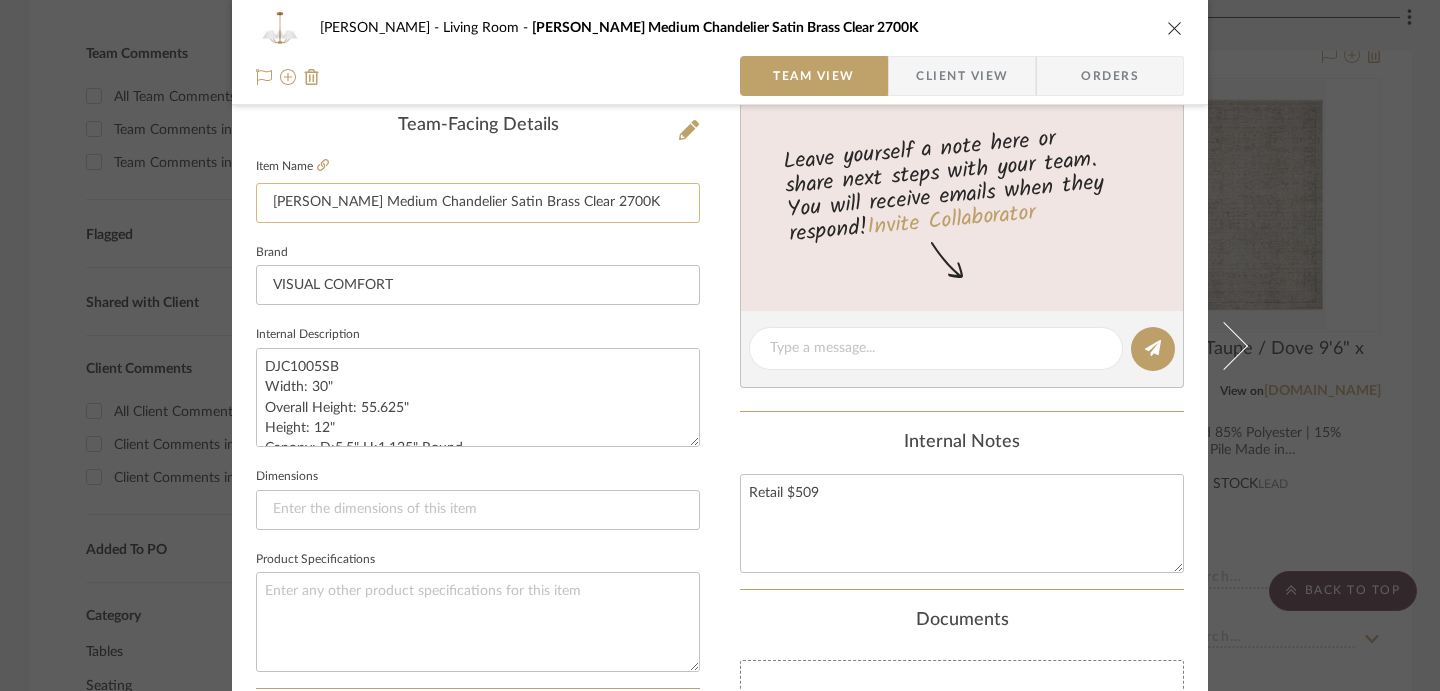 drag, startPoint x: 495, startPoint y: 205, endPoint x: 432, endPoint y: 206, distance: 63.007935 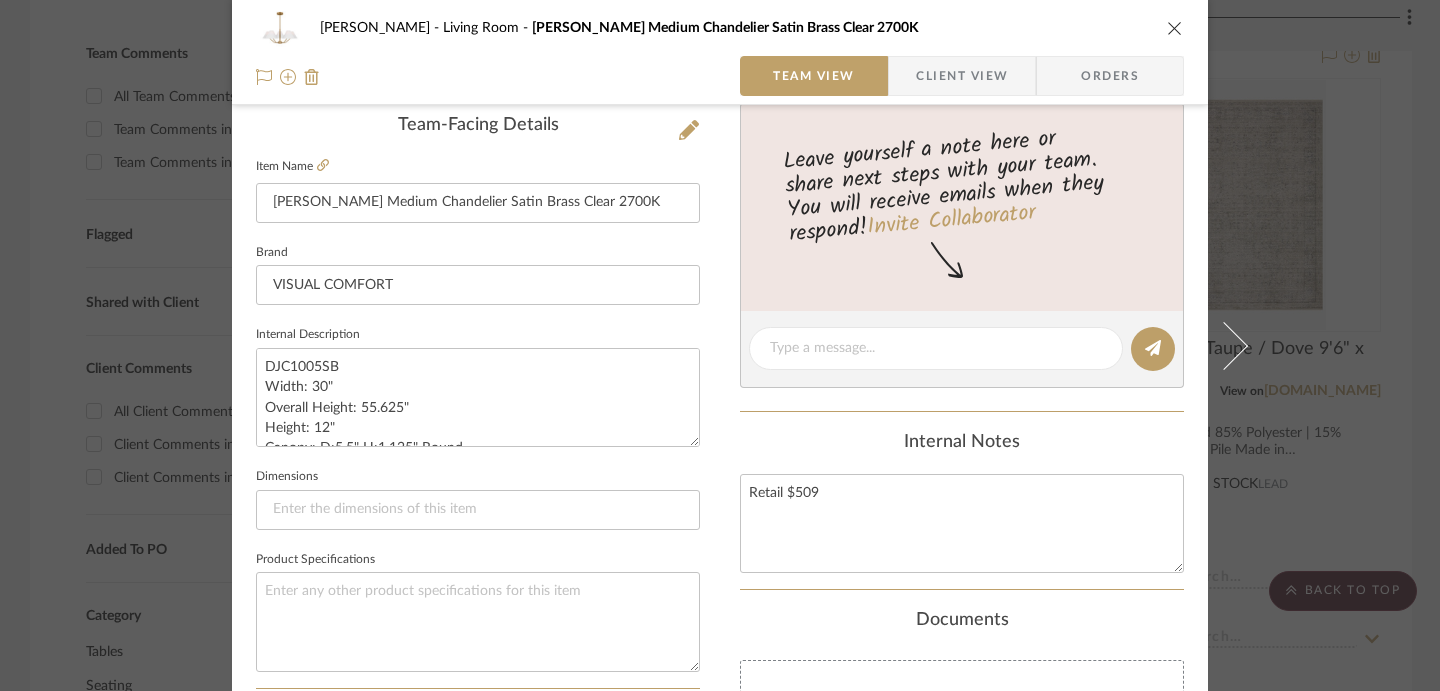 click on "Farrell Living Room Burke Medium Chandelier Satin Brass Clear 2700K Team View Client View Orders  Team-Facing Details   Item Name  Burke Medium Chandelier Satin Brass Clear 2700K  Brand  VISUAL COMFORT  Internal Description  DJC1005SB
Width: 30"
Overall Height: 55.625"
Height: 12"
Canopy: D:5.5" H:1.125" Round
Socket: 5 - Candelabra - Torpedo
Rating: Damp Rated
Shade Details: Fabric White Linen
2700K bulbs included
Retail $509  Dimensions   Product Specifications   Item Costs   View Budget   Markup %  30%  Unit Cost  $320.67  Cost Type  DNET  Client Unit Price   $416.87   Quantity  1  Unit Type  Each  Subtotal   $416.87   Tax %  0%  Total Tax   $0.00   Shipping Cost  $0.00  Ship. Markup %  0% Taxable  Total Shipping   $0.00  Total Client Price  $416.87  Your Cost  $320.67  Your Margin  $96.20  Content here copies to Client View - confirm visibility there.  Show in Client Dashboard   Include in Budget   View Budget  Team Status  Lead Time  In Stock Weeks  Est. Min   Est. Max   Due Date   Install Date  (1)" at bounding box center [720, 345] 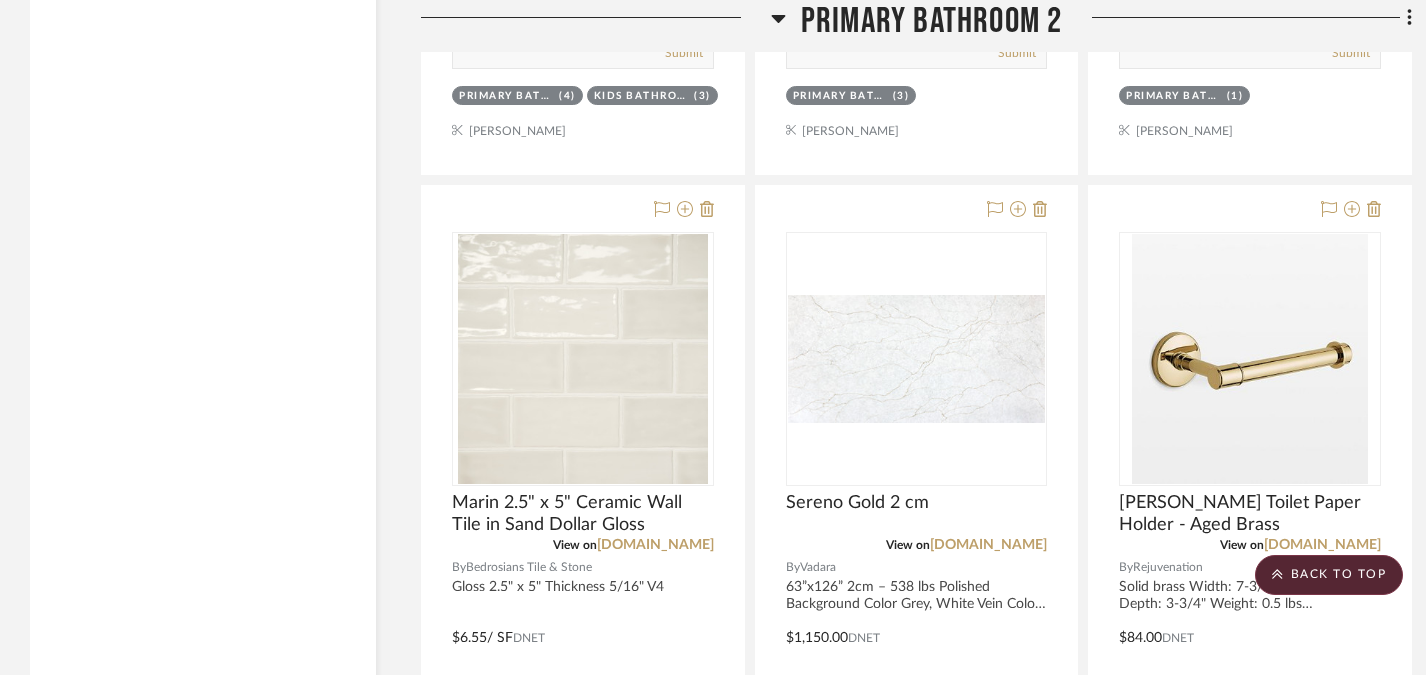 scroll, scrollTop: 14450, scrollLeft: 0, axis: vertical 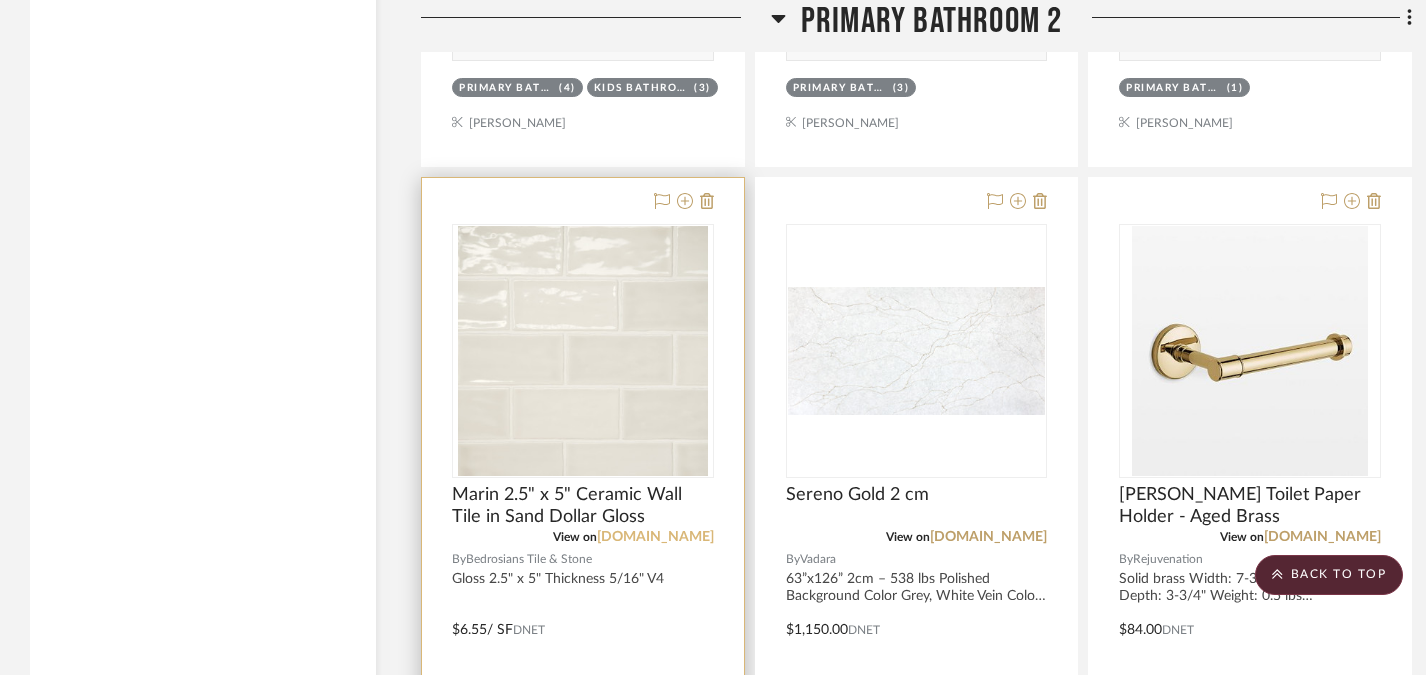 click on "[DOMAIN_NAME]" at bounding box center [655, 537] 